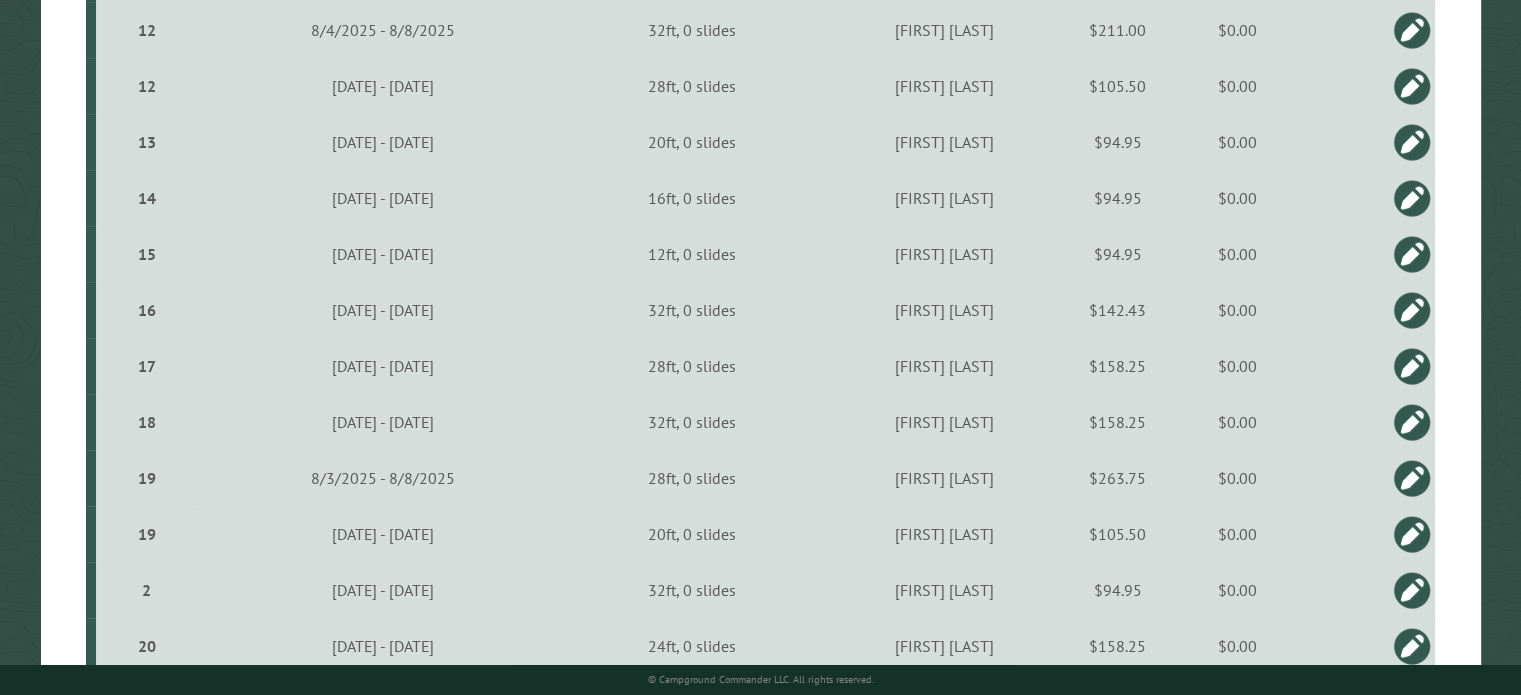 scroll, scrollTop: 0, scrollLeft: 0, axis: both 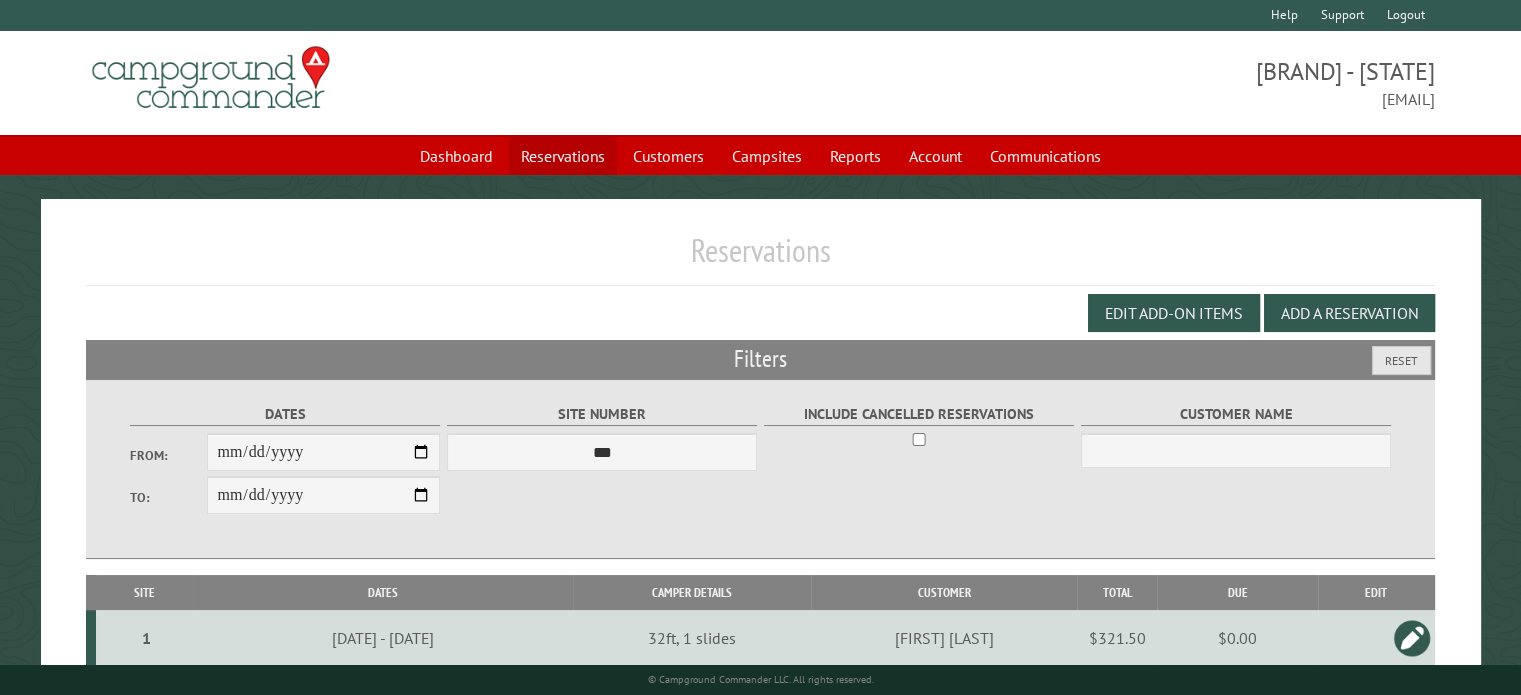click on "Reservations" at bounding box center [563, 156] 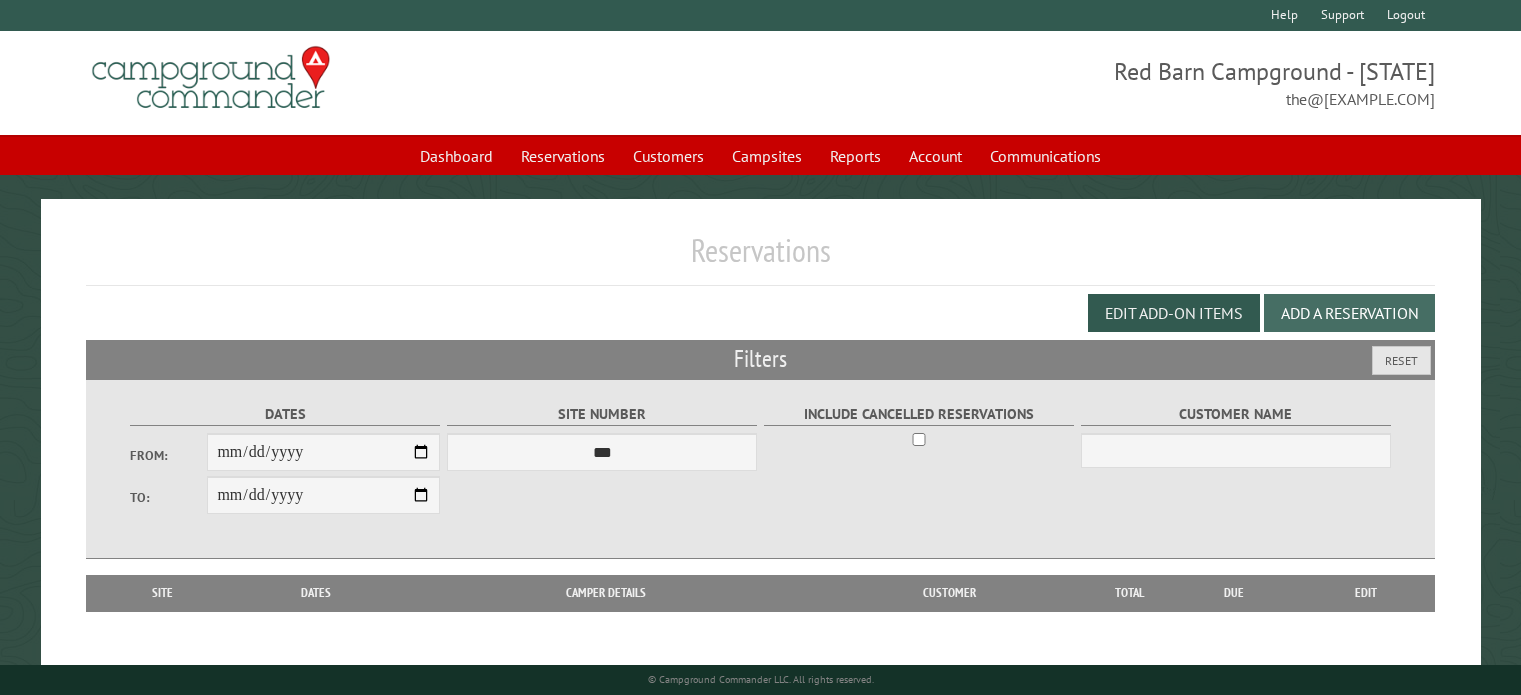 scroll, scrollTop: 0, scrollLeft: 0, axis: both 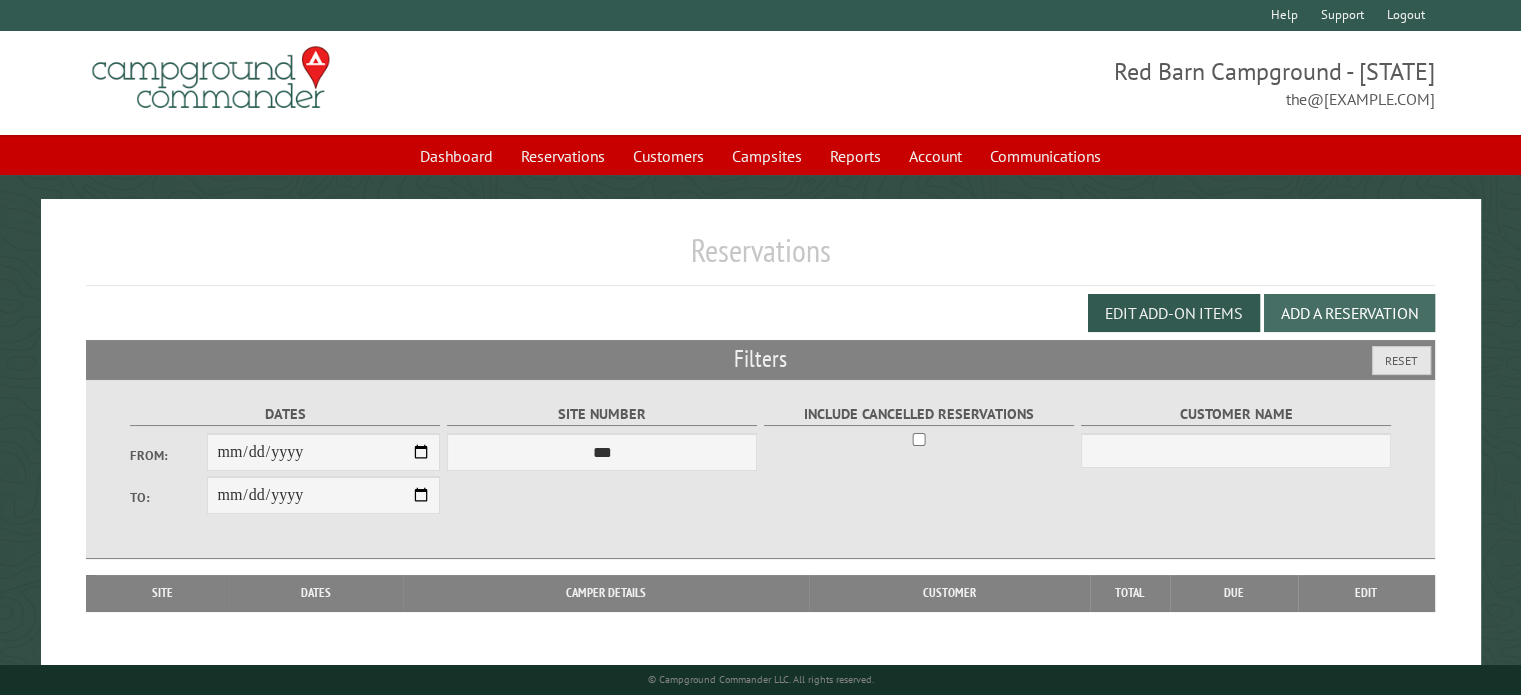 click on "Add a Reservation" at bounding box center [1349, 313] 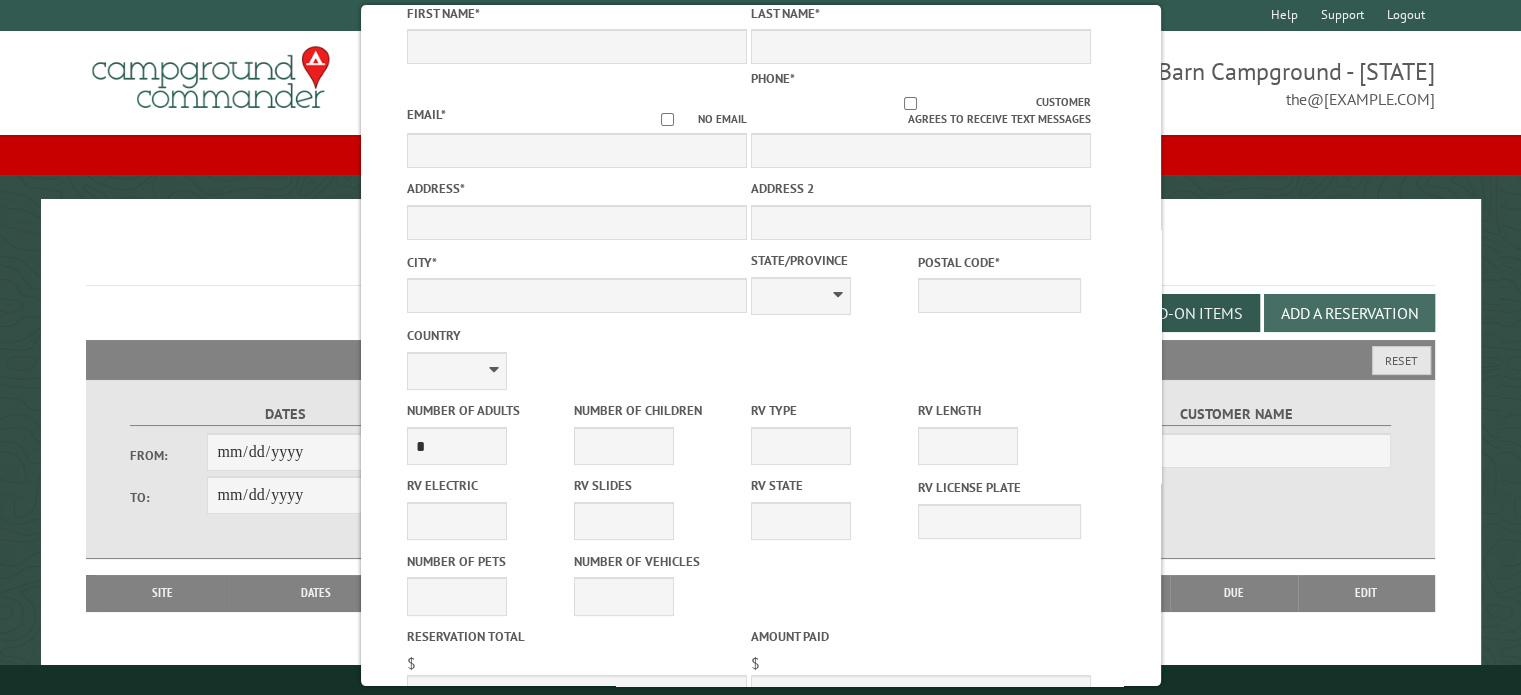 scroll, scrollTop: 470, scrollLeft: 0, axis: vertical 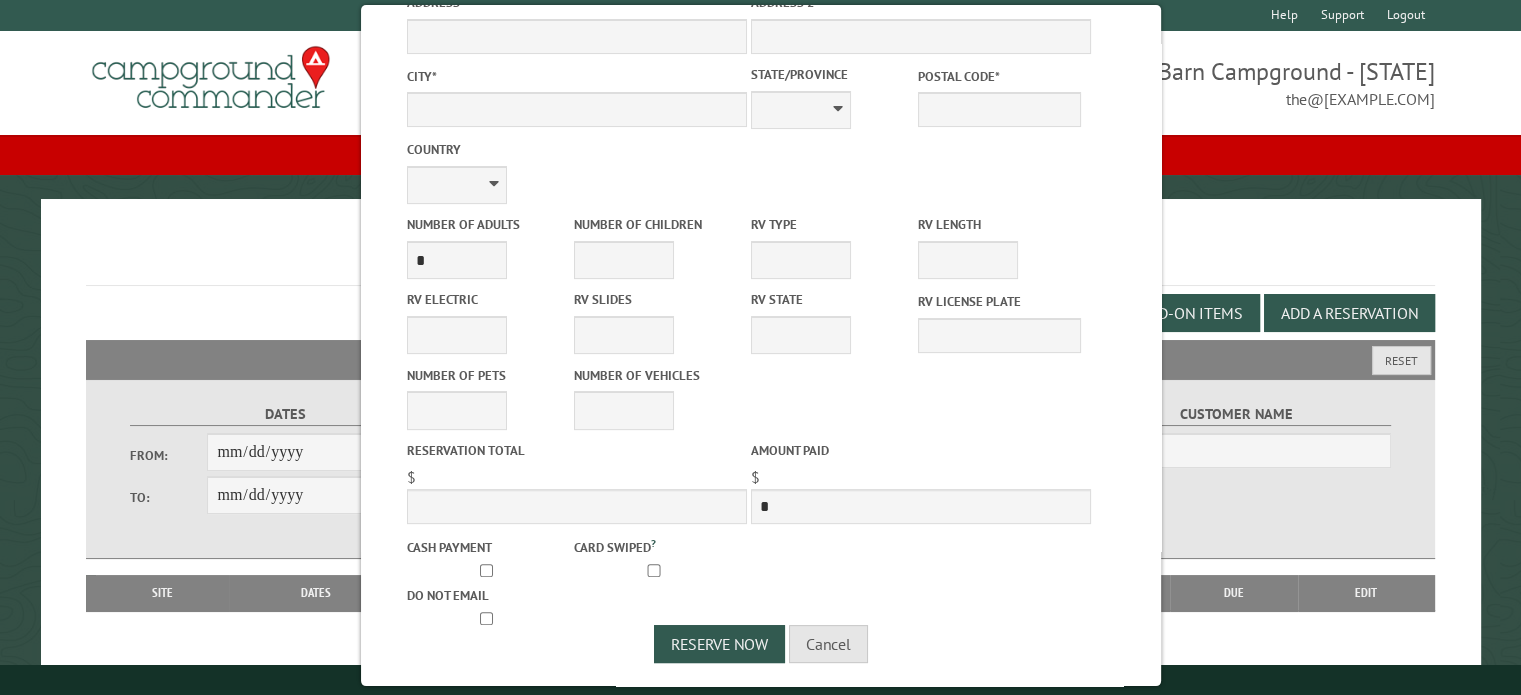 click on "RV Length" at bounding box center [999, 224] 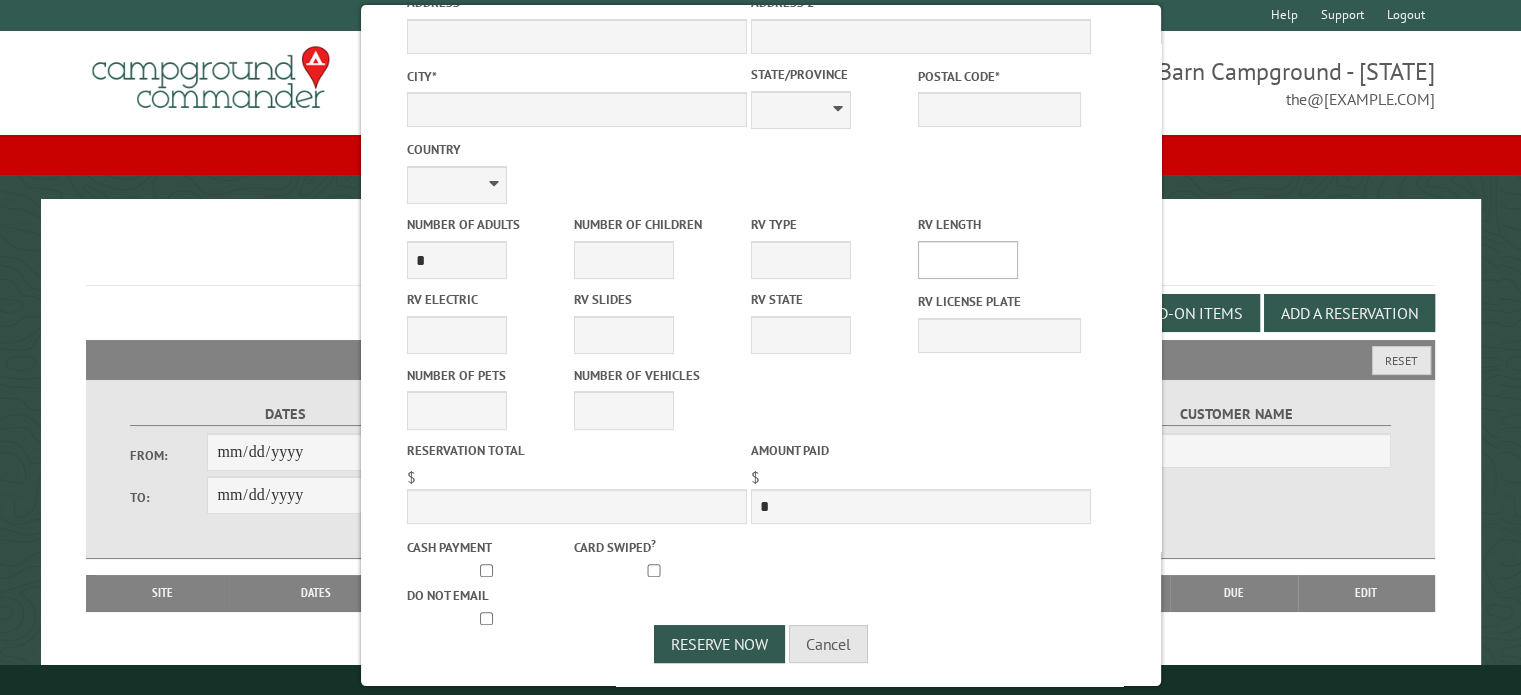 click on "* ** ** ** ** ** ** ** ** ** ** **" at bounding box center [968, 260] 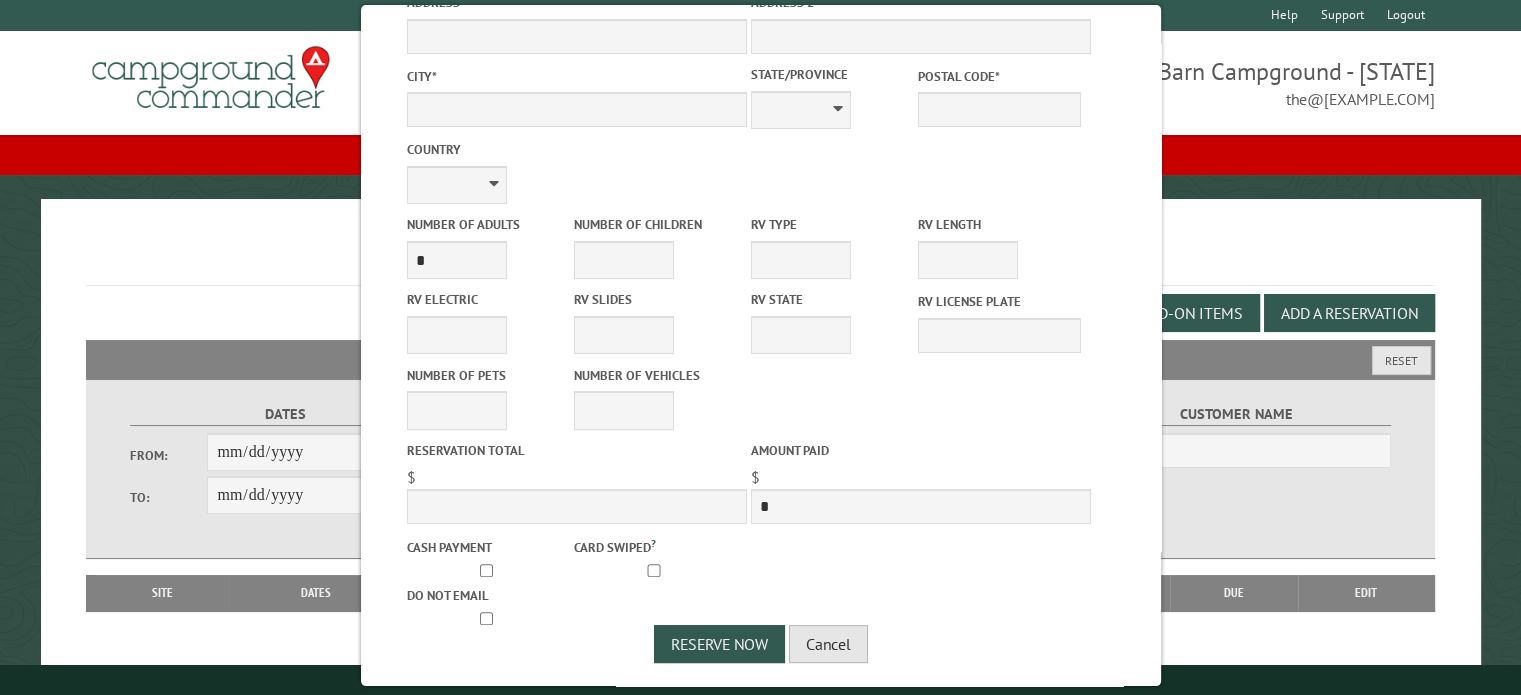 click on "Cancel" at bounding box center (828, 644) 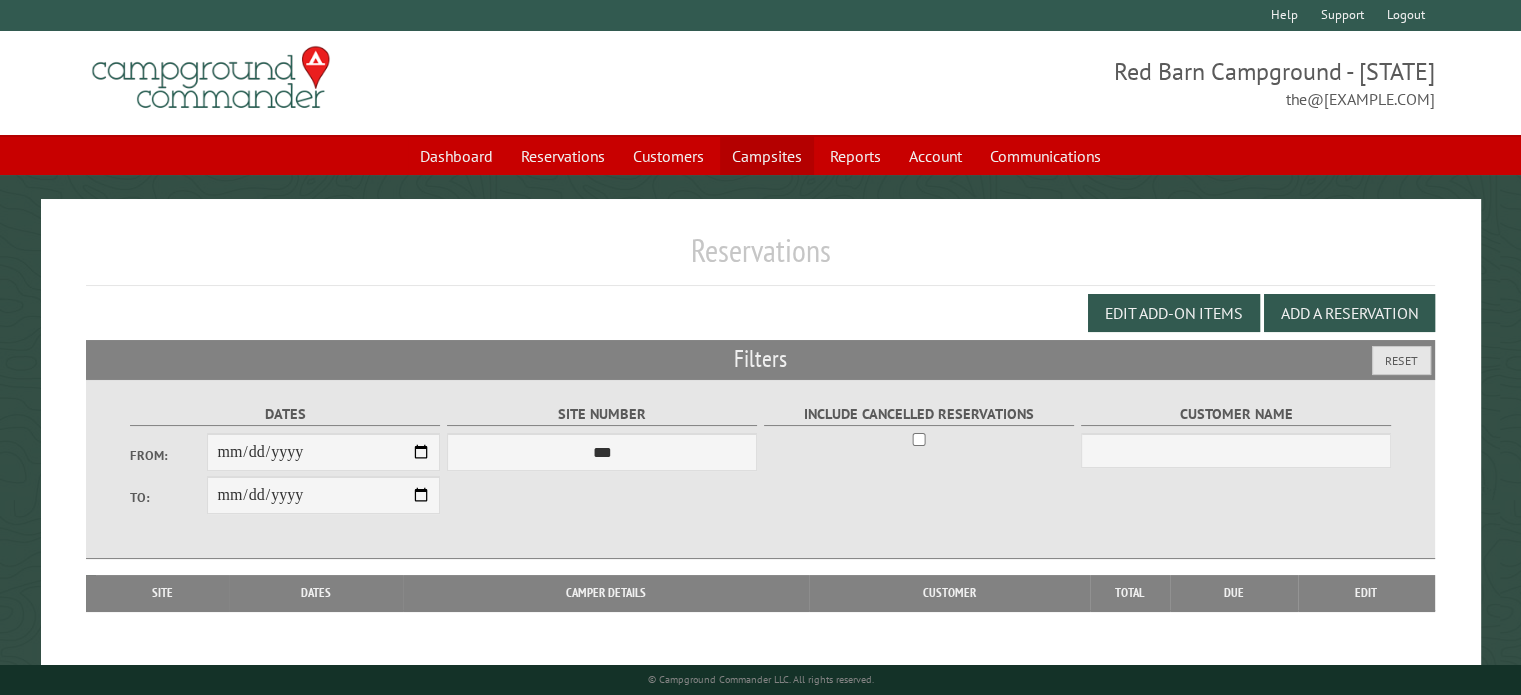 click on "Campsites" at bounding box center [767, 156] 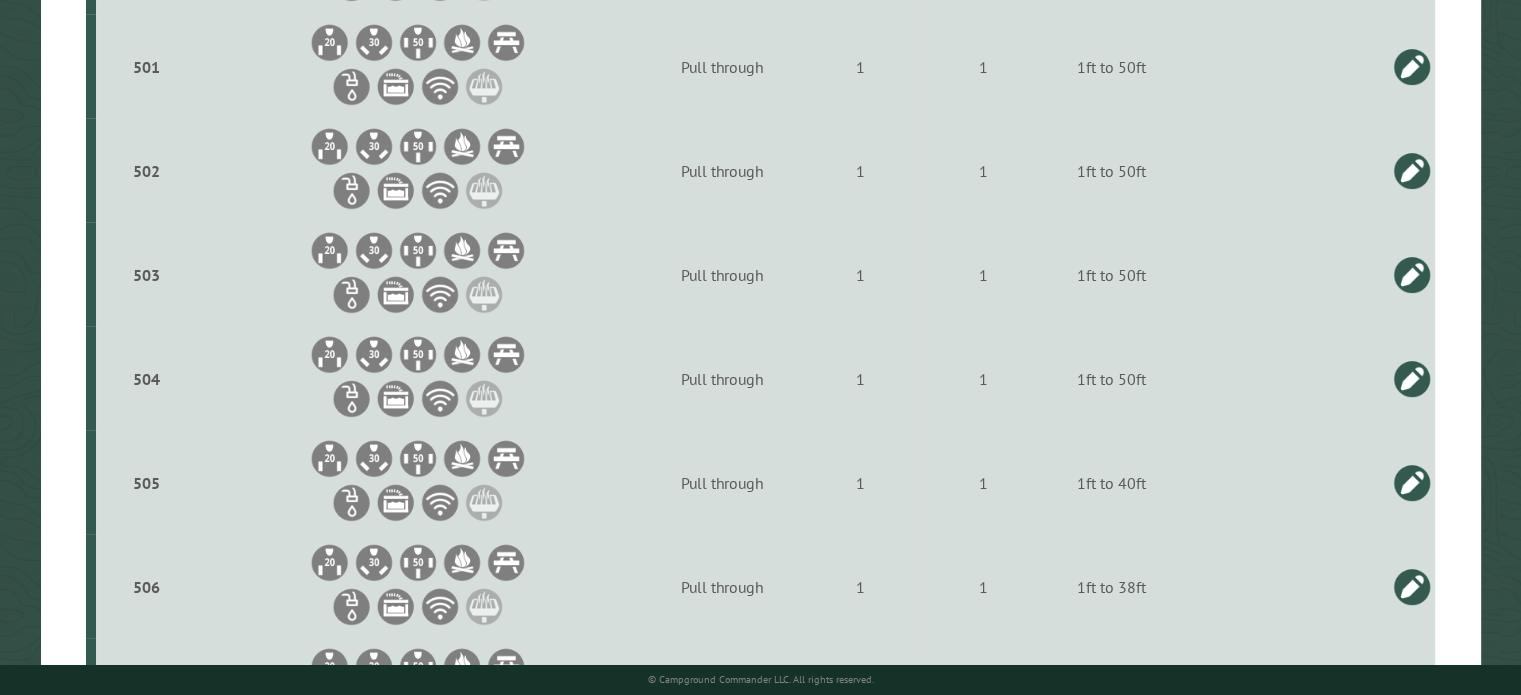 scroll, scrollTop: 5756, scrollLeft: 0, axis: vertical 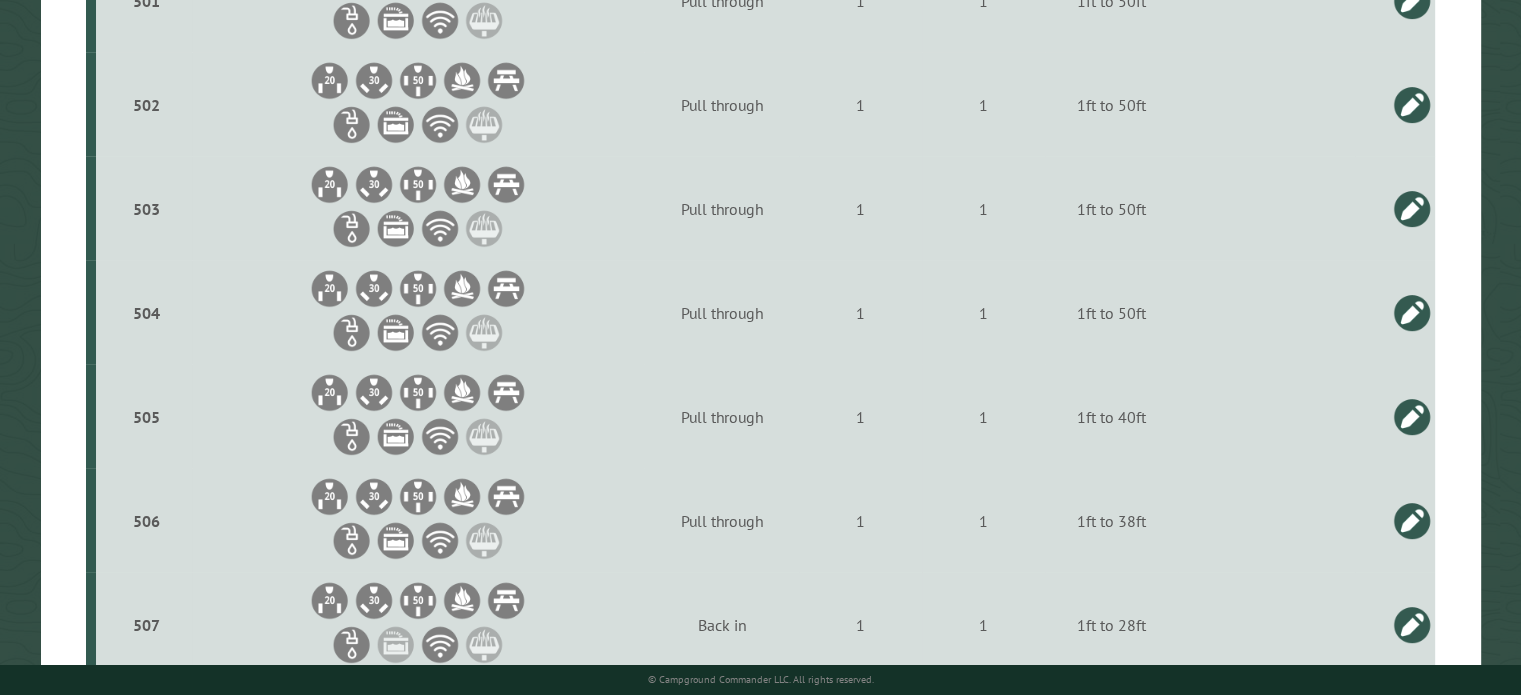 click on "502" at bounding box center (146, 105) 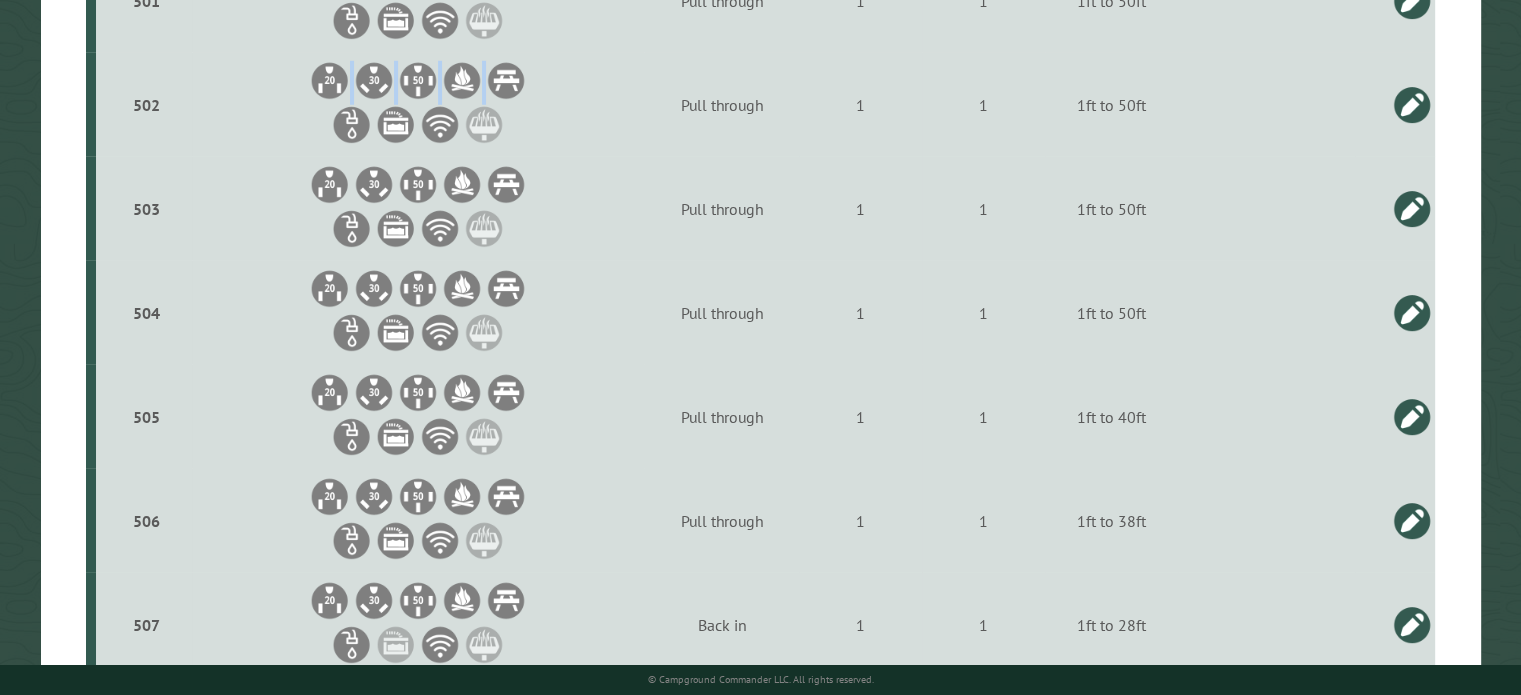 drag, startPoint x: 153, startPoint y: 185, endPoint x: 458, endPoint y: 163, distance: 305.79242 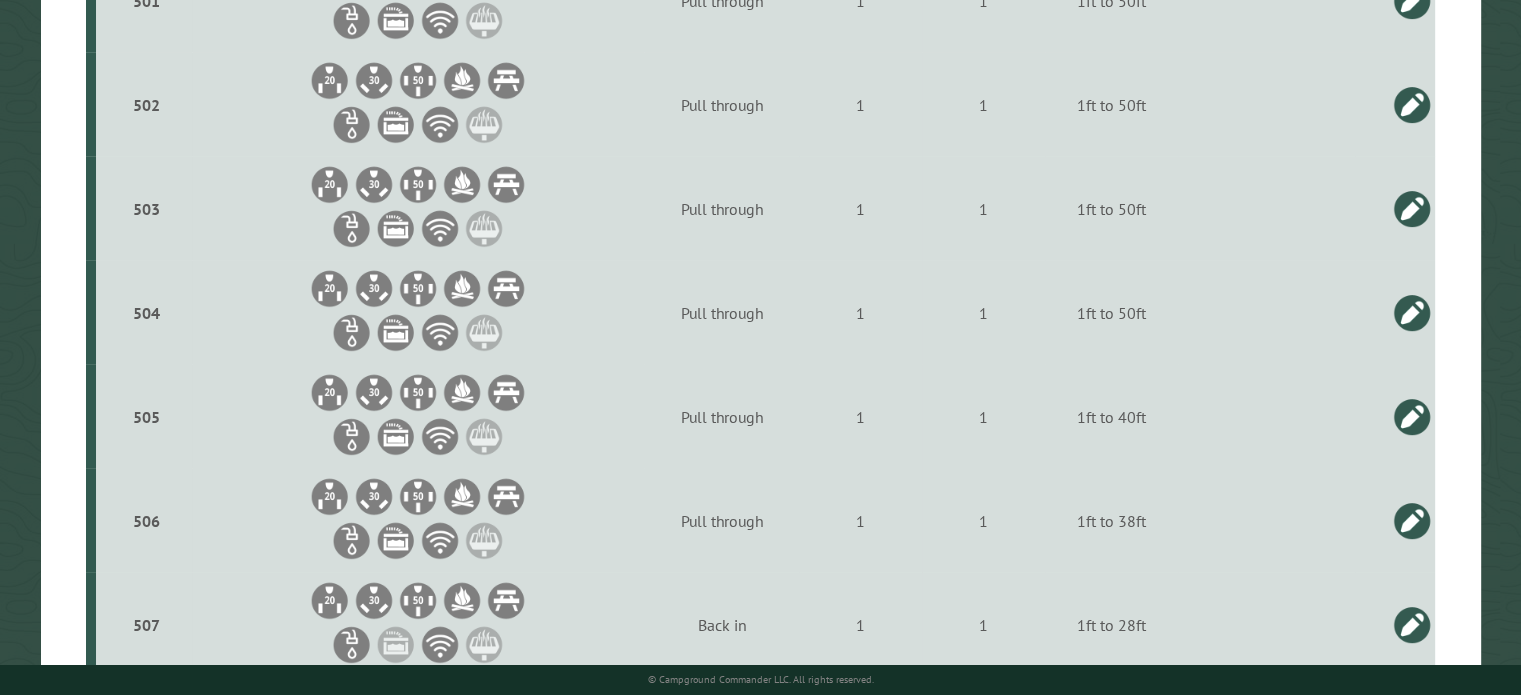 click at bounding box center [418, 209] 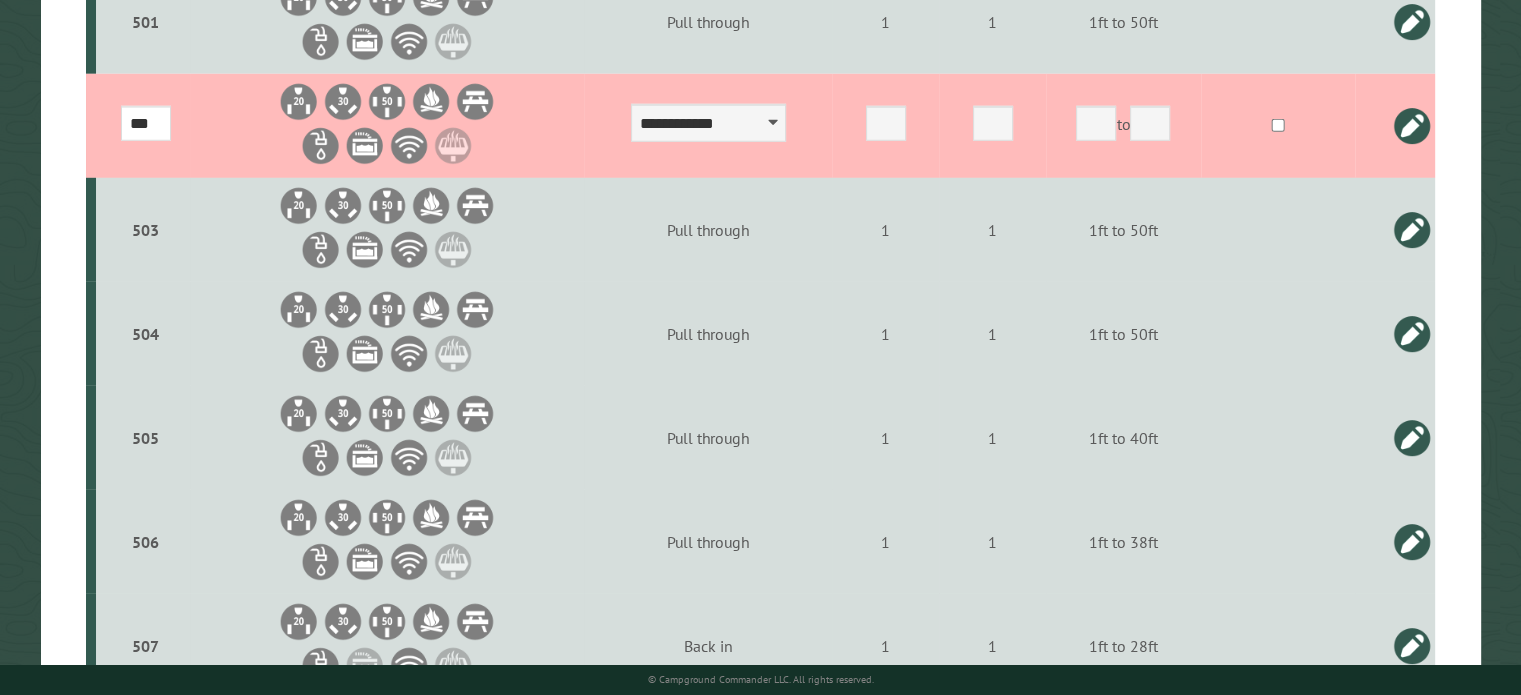 scroll, scrollTop: 5734, scrollLeft: 0, axis: vertical 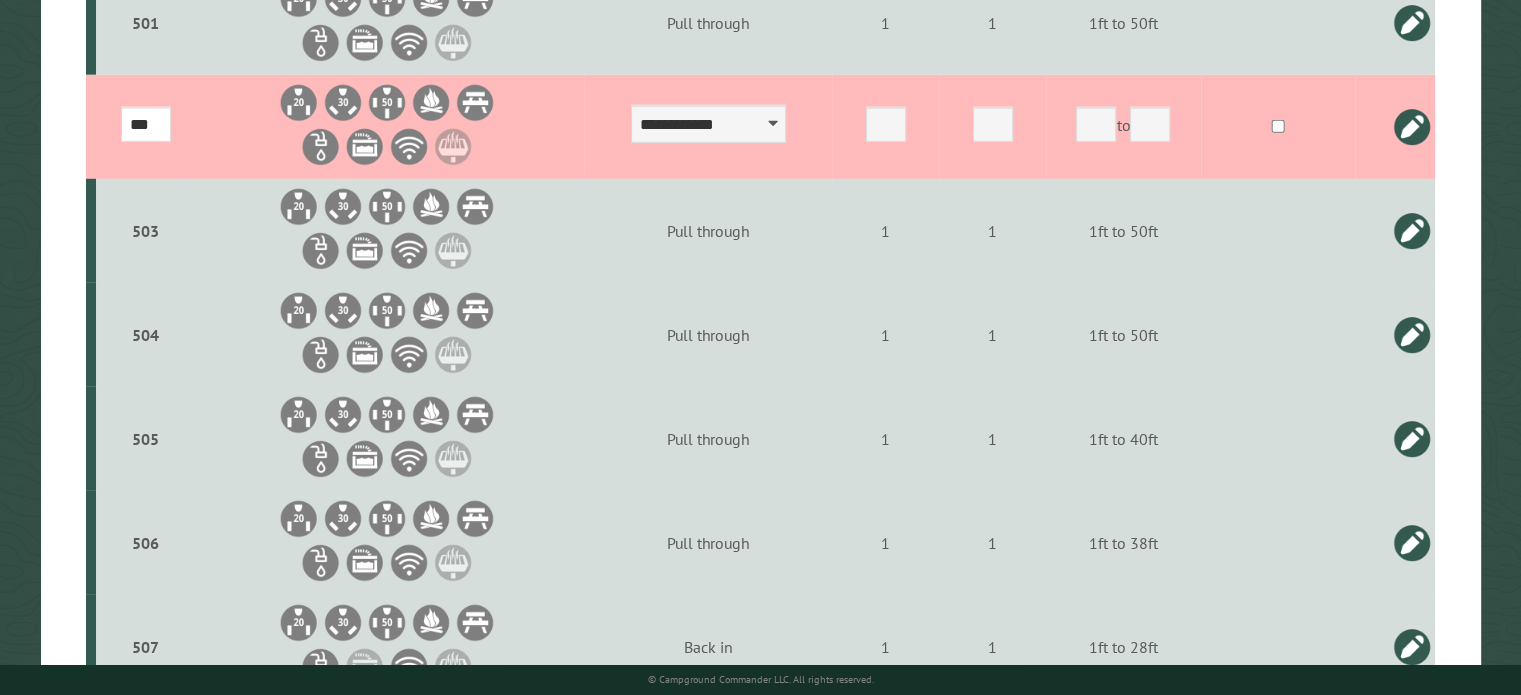 click at bounding box center (1412, 127) 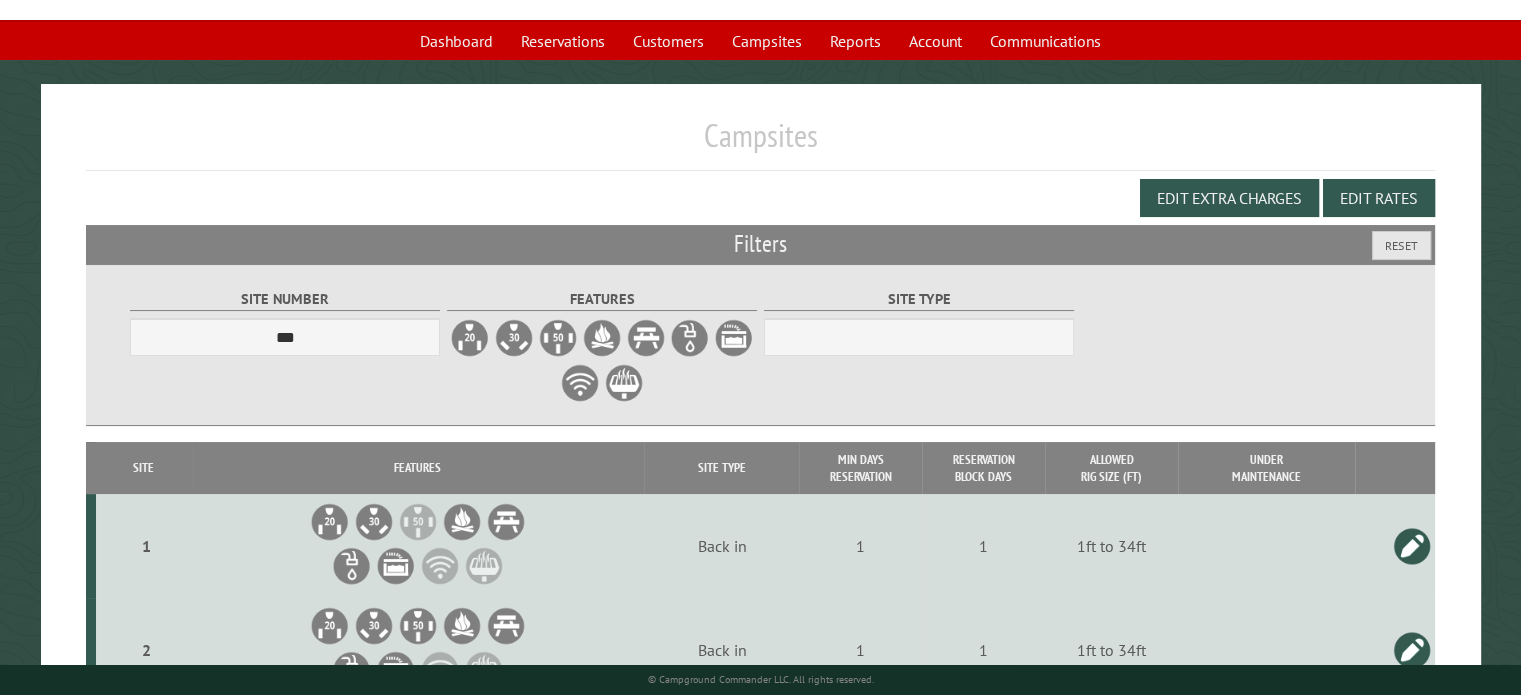 scroll, scrollTop: 0, scrollLeft: 0, axis: both 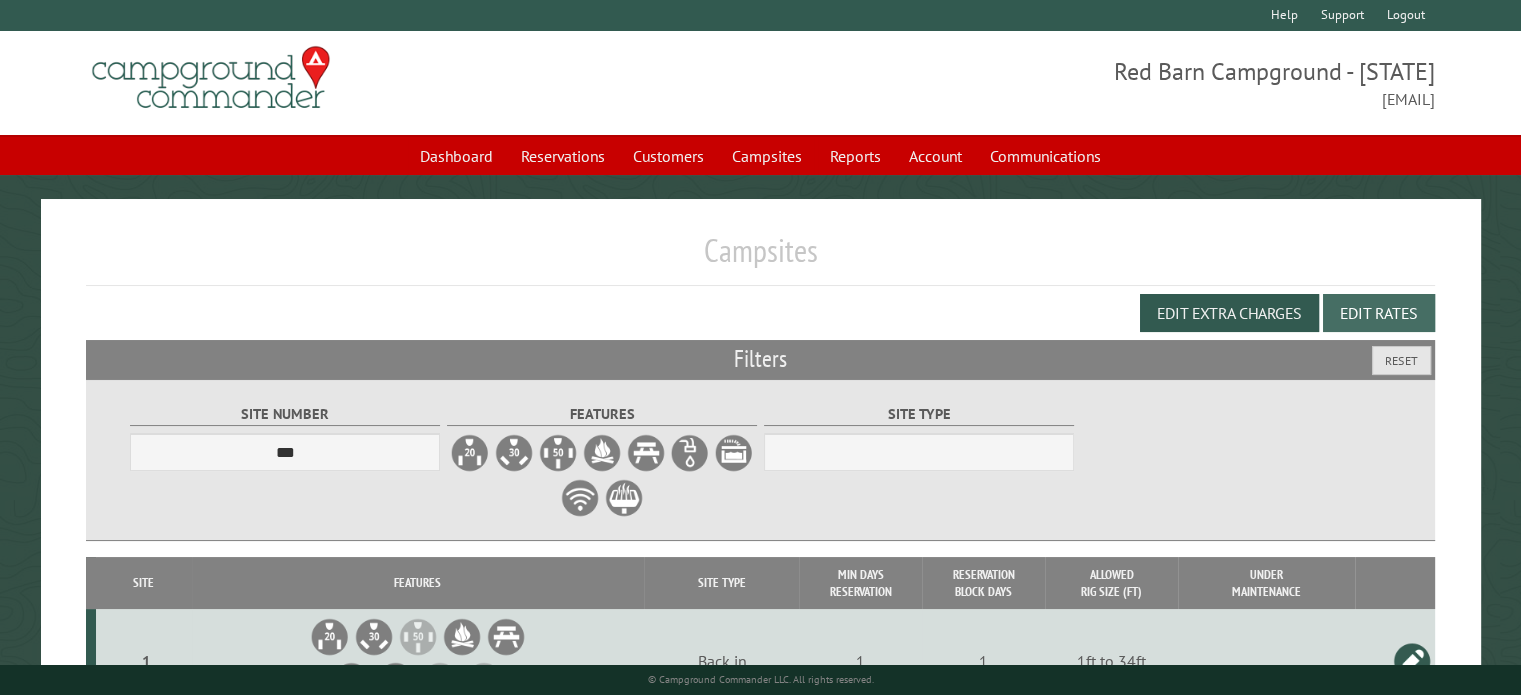 click on "Edit Rates" at bounding box center (1379, 313) 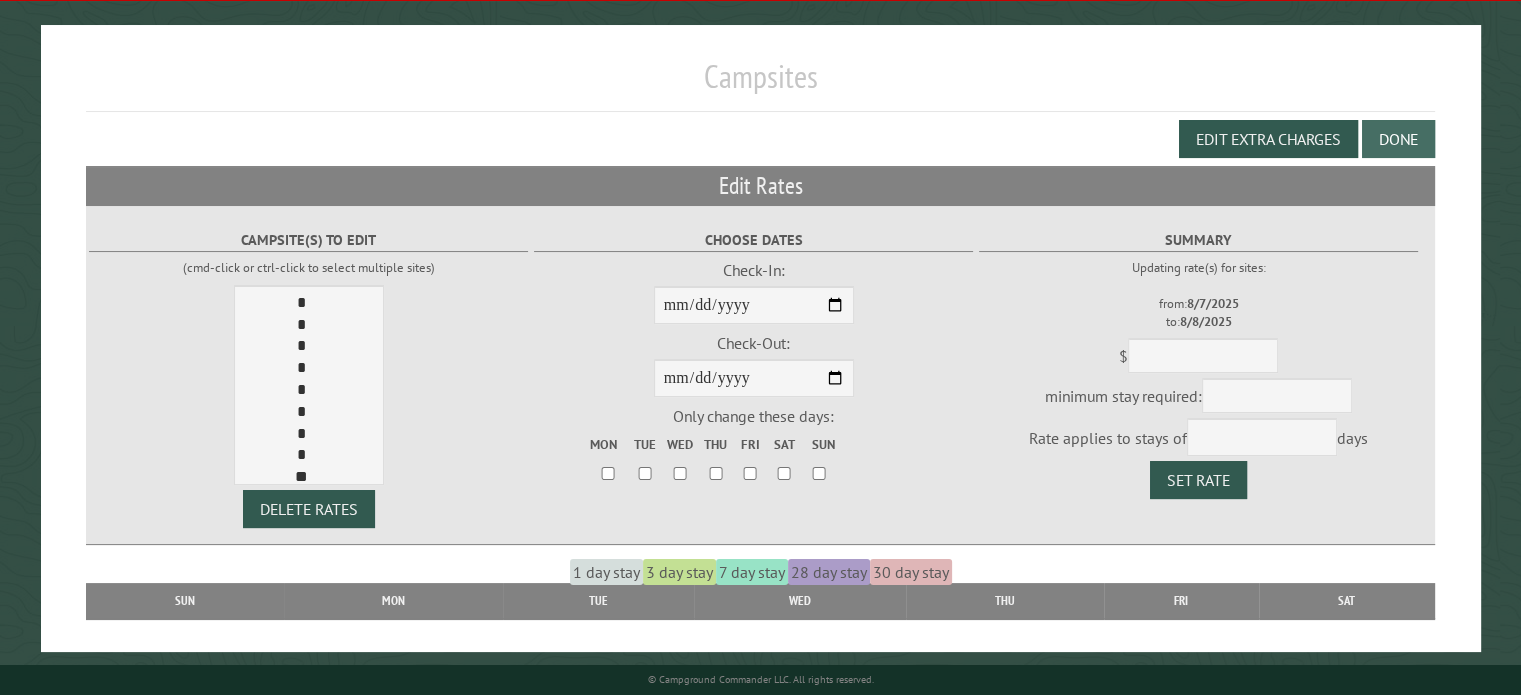 scroll, scrollTop: 176, scrollLeft: 0, axis: vertical 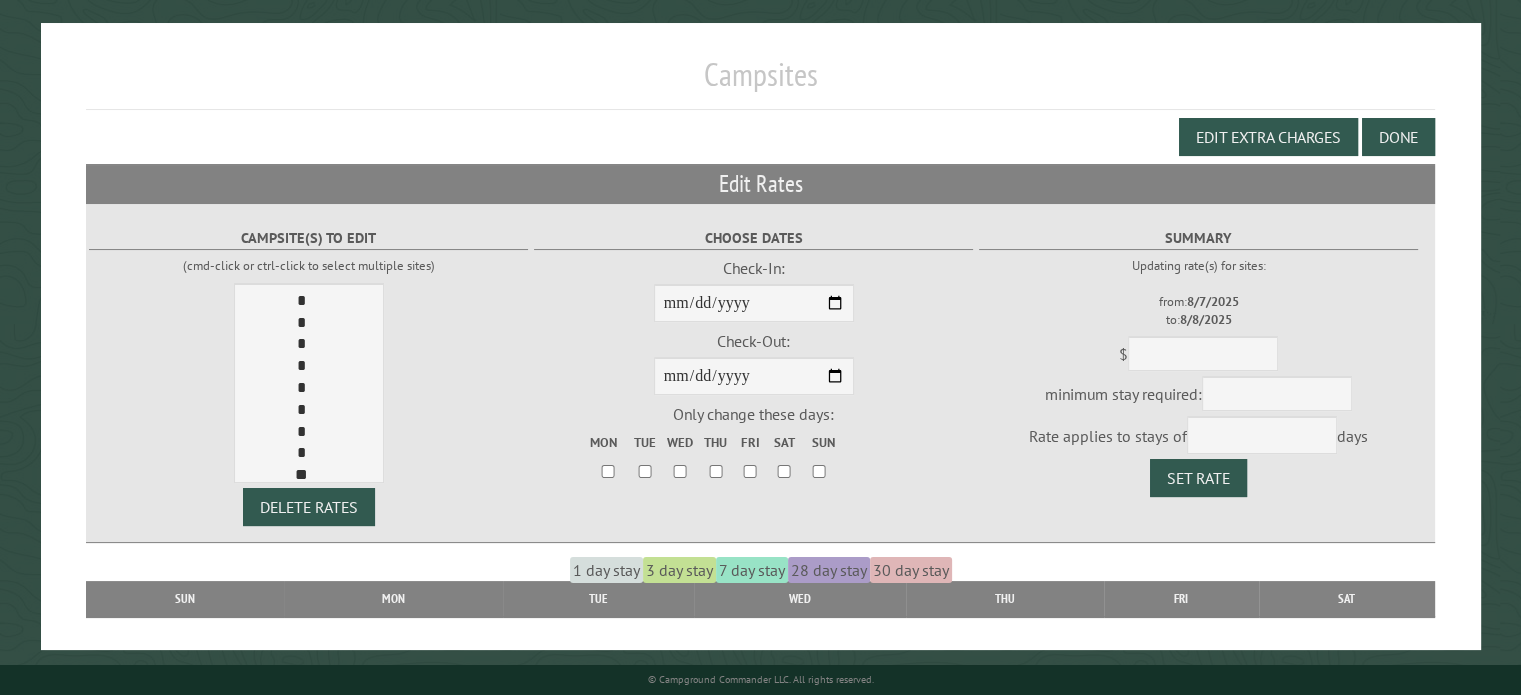 click on "3 day stay" at bounding box center [679, 570] 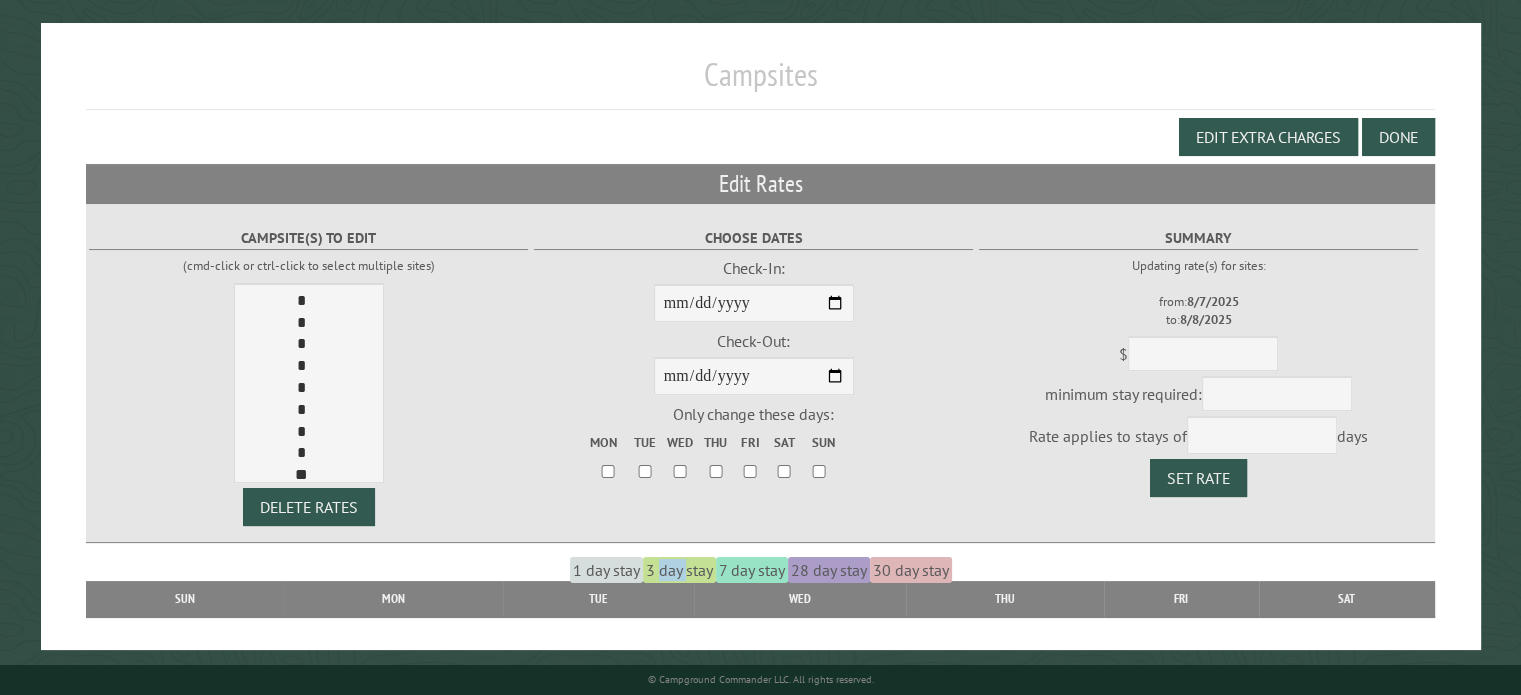 click on "3 day stay" at bounding box center (679, 570) 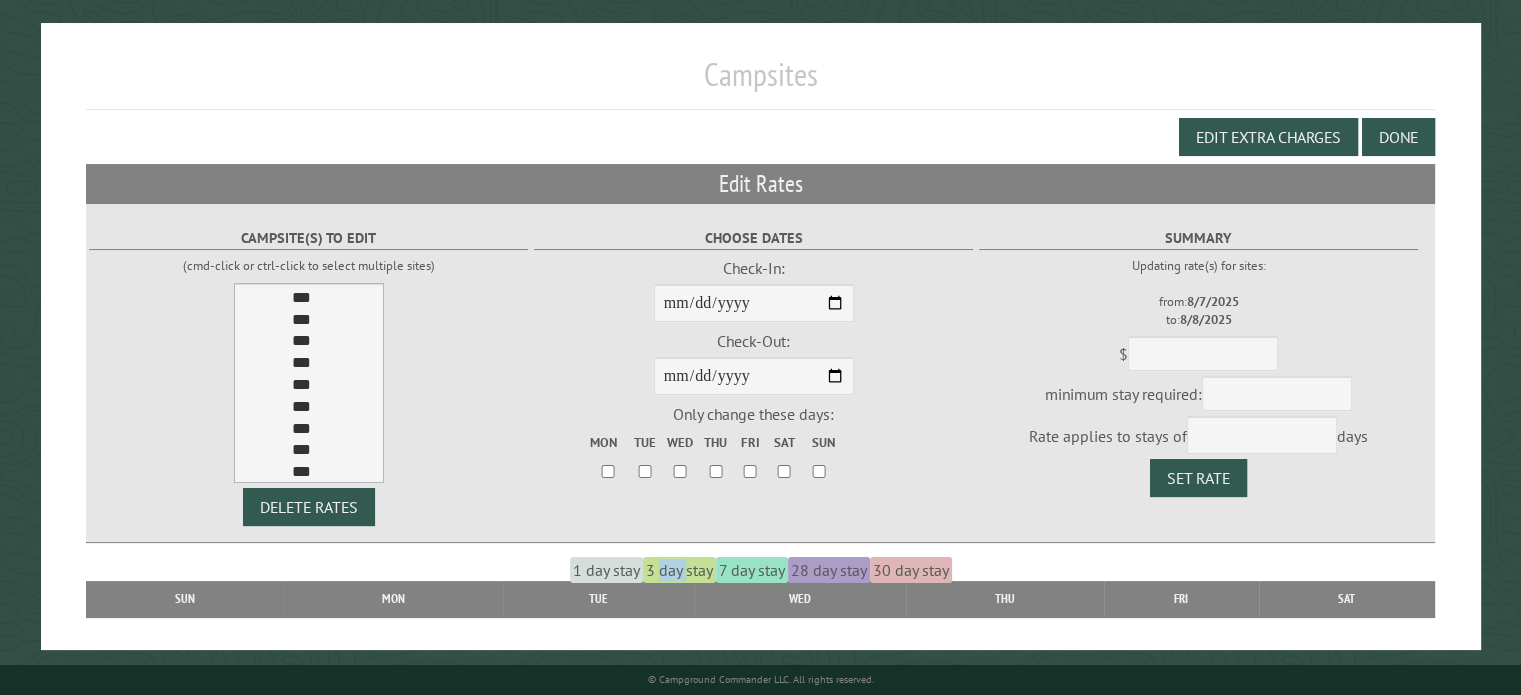 scroll, scrollTop: 1063, scrollLeft: 0, axis: vertical 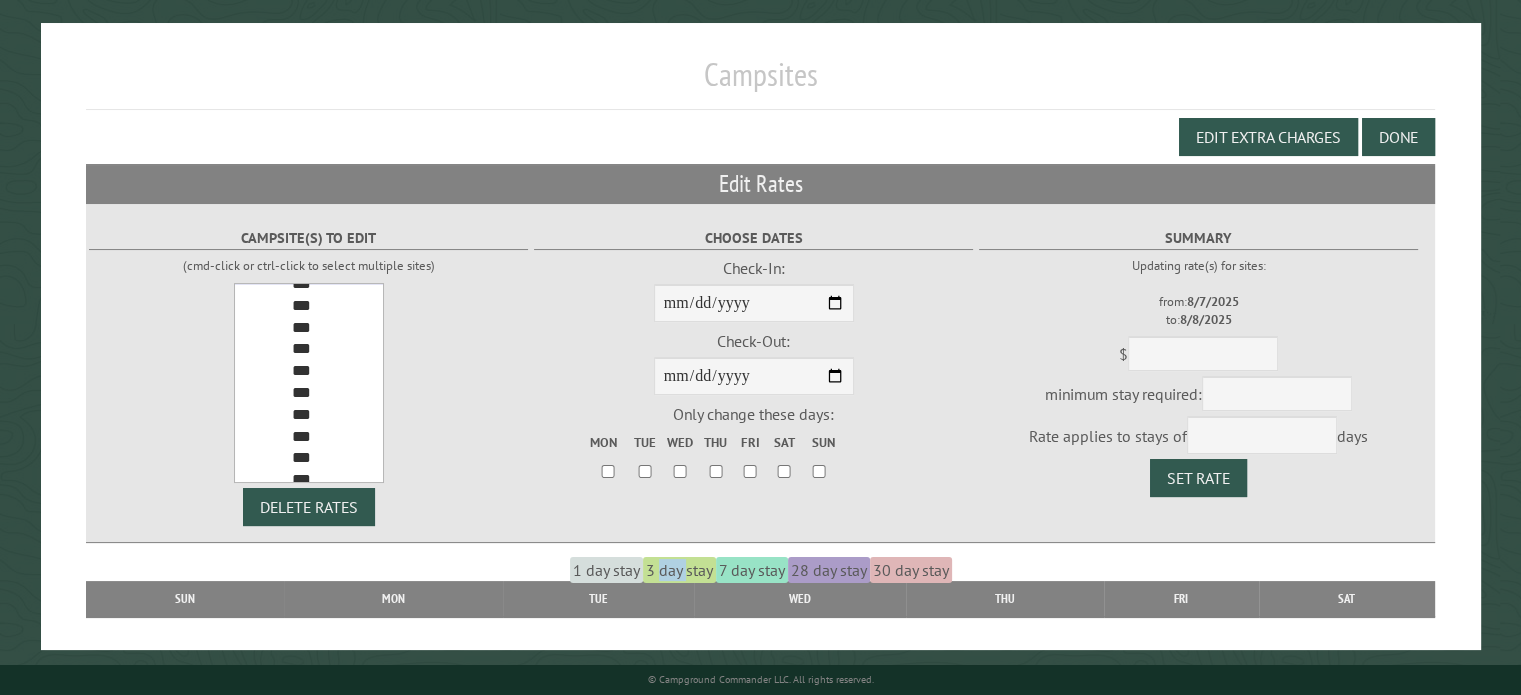 select on "****" 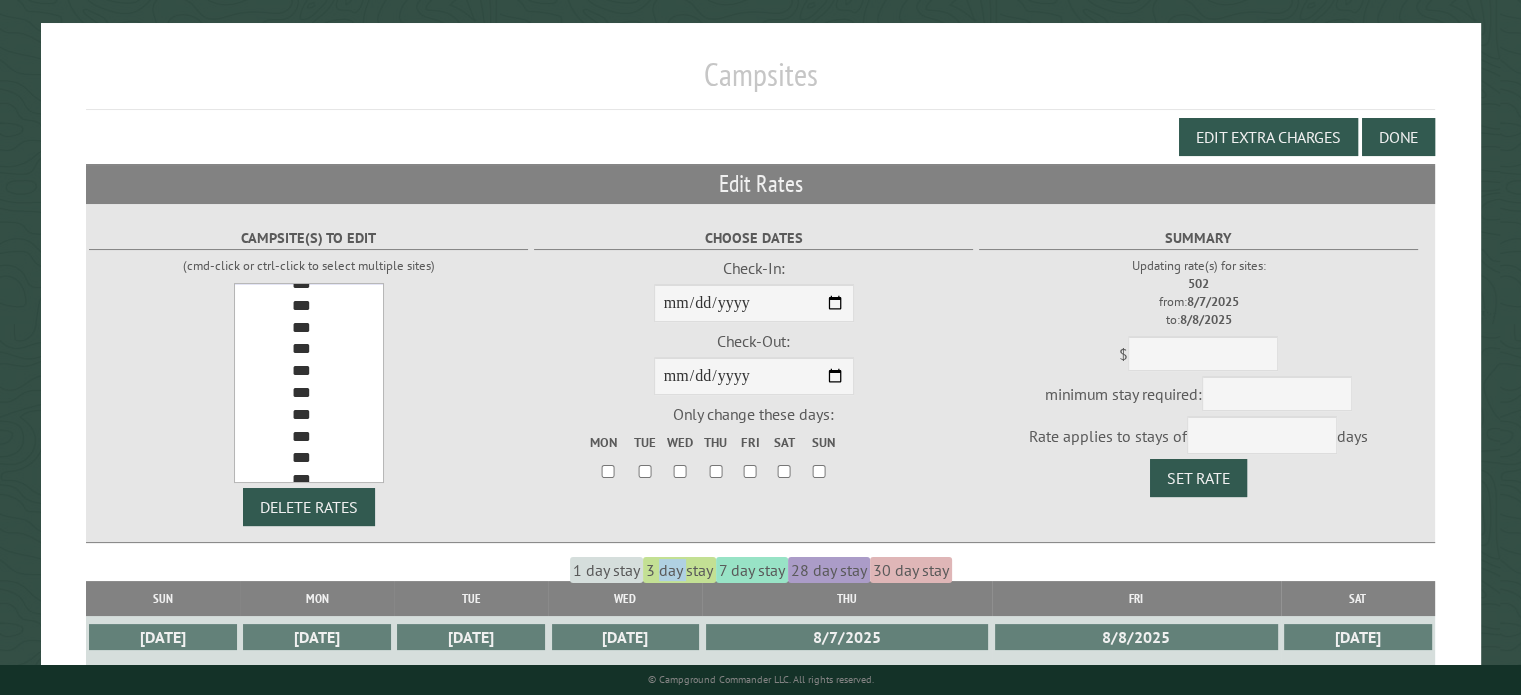 scroll, scrollTop: 352, scrollLeft: 0, axis: vertical 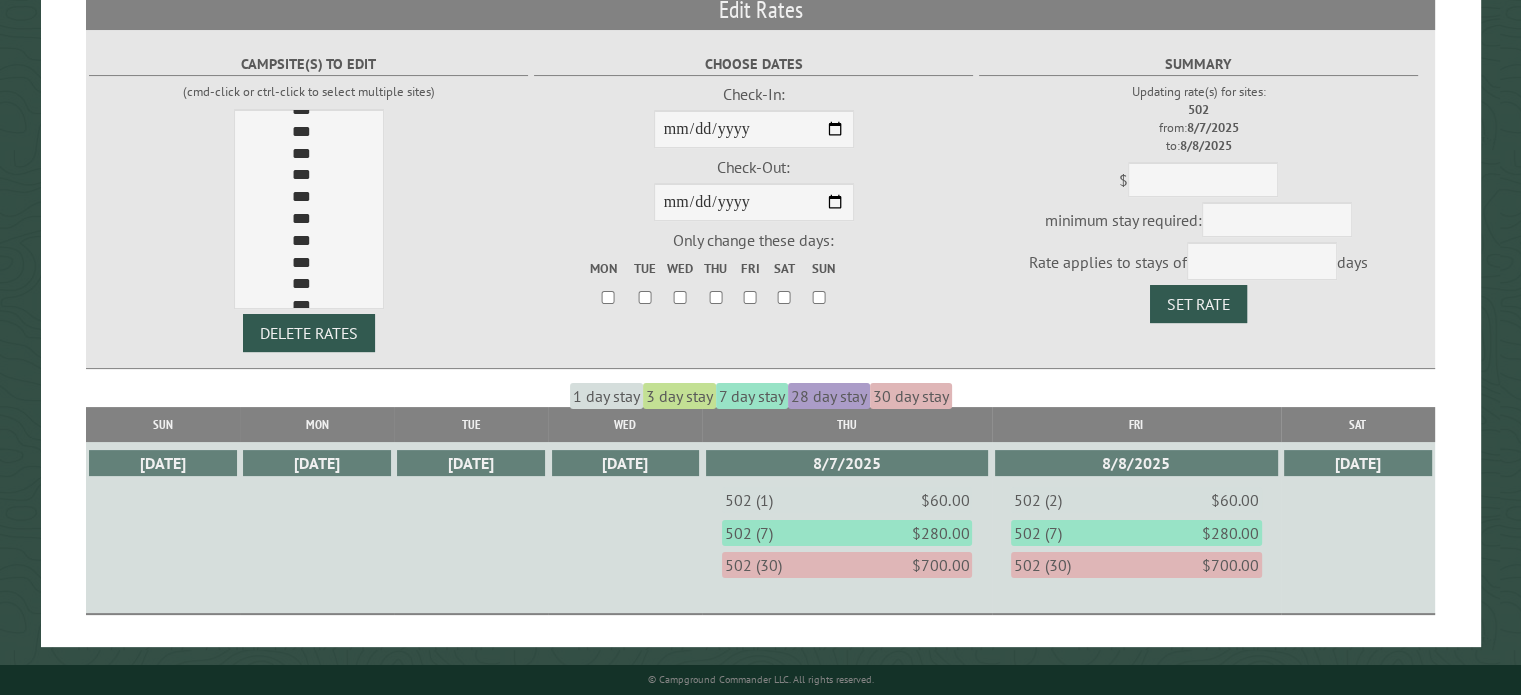 click on "8/6/2025" at bounding box center [625, 528] 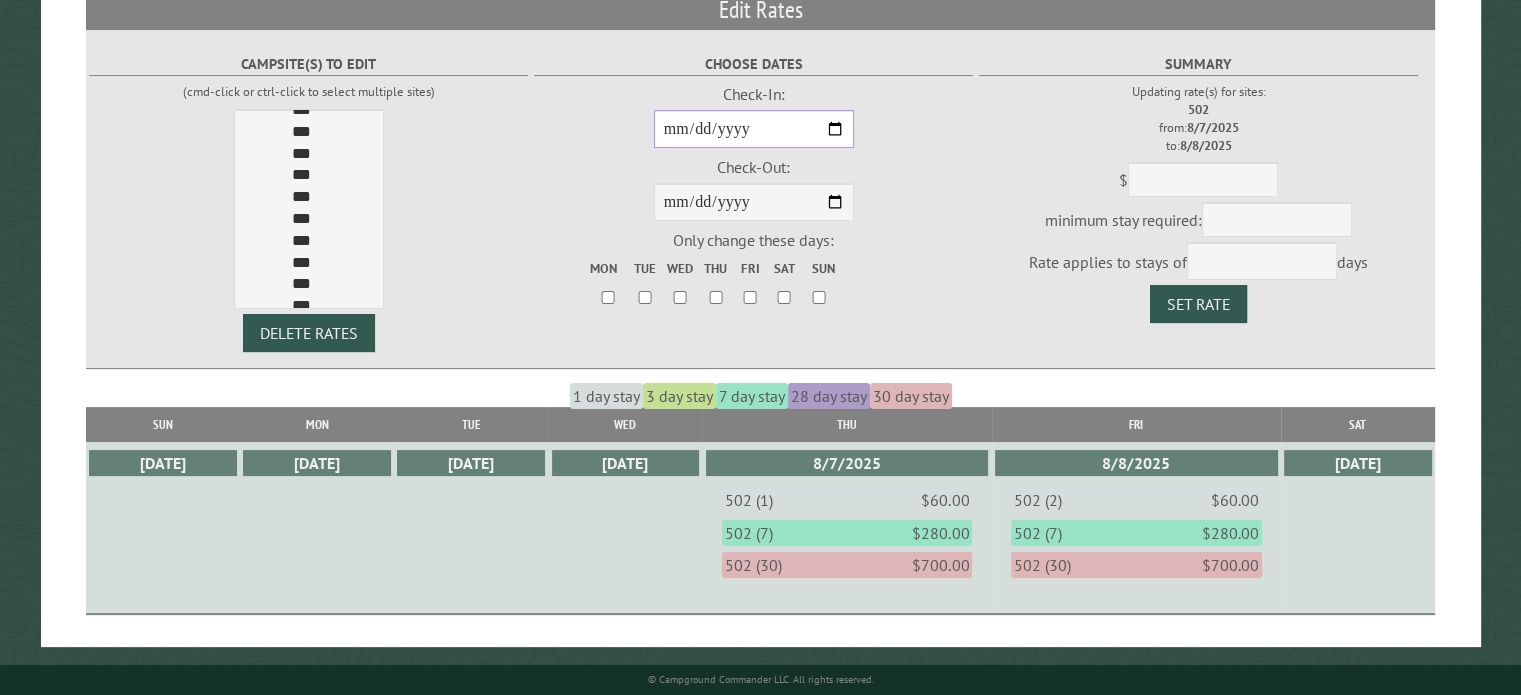 click on "**********" at bounding box center (754, 129) 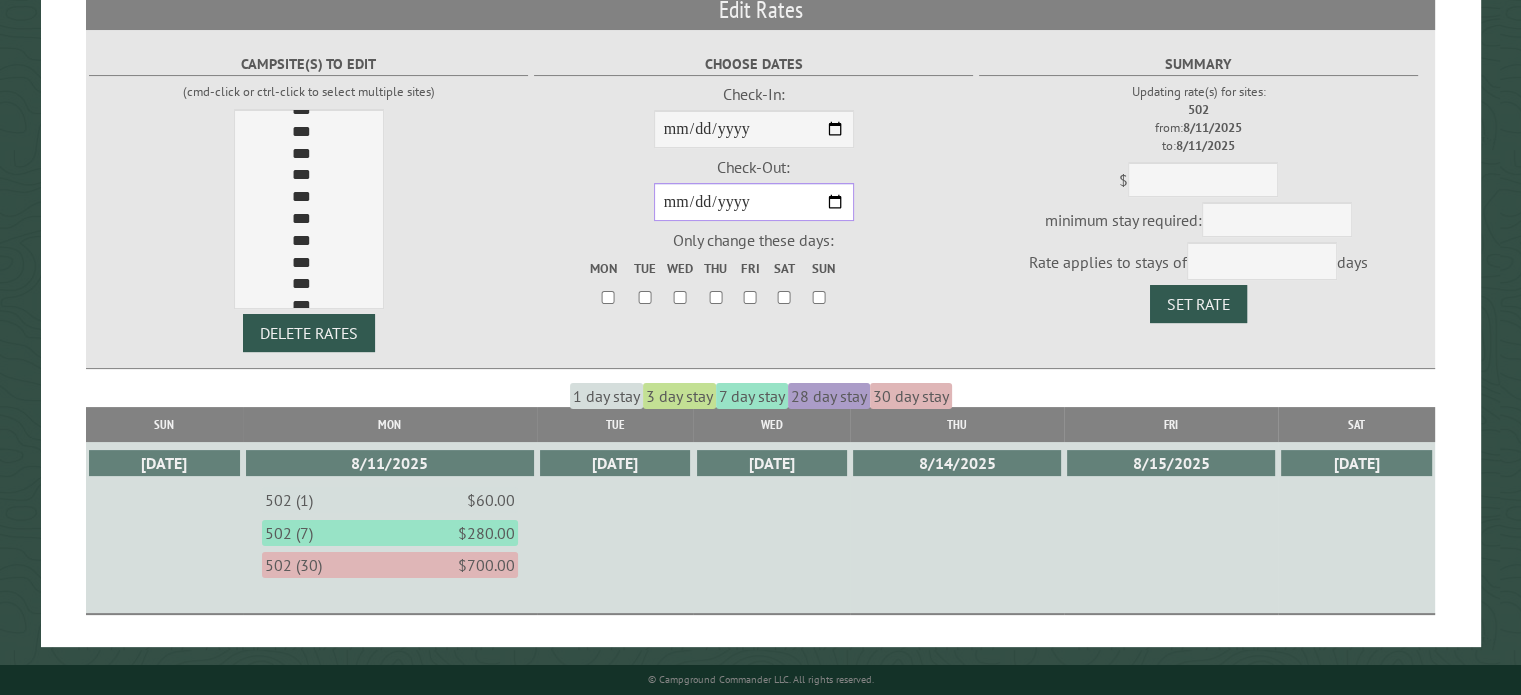 click on "**********" at bounding box center [754, 202] 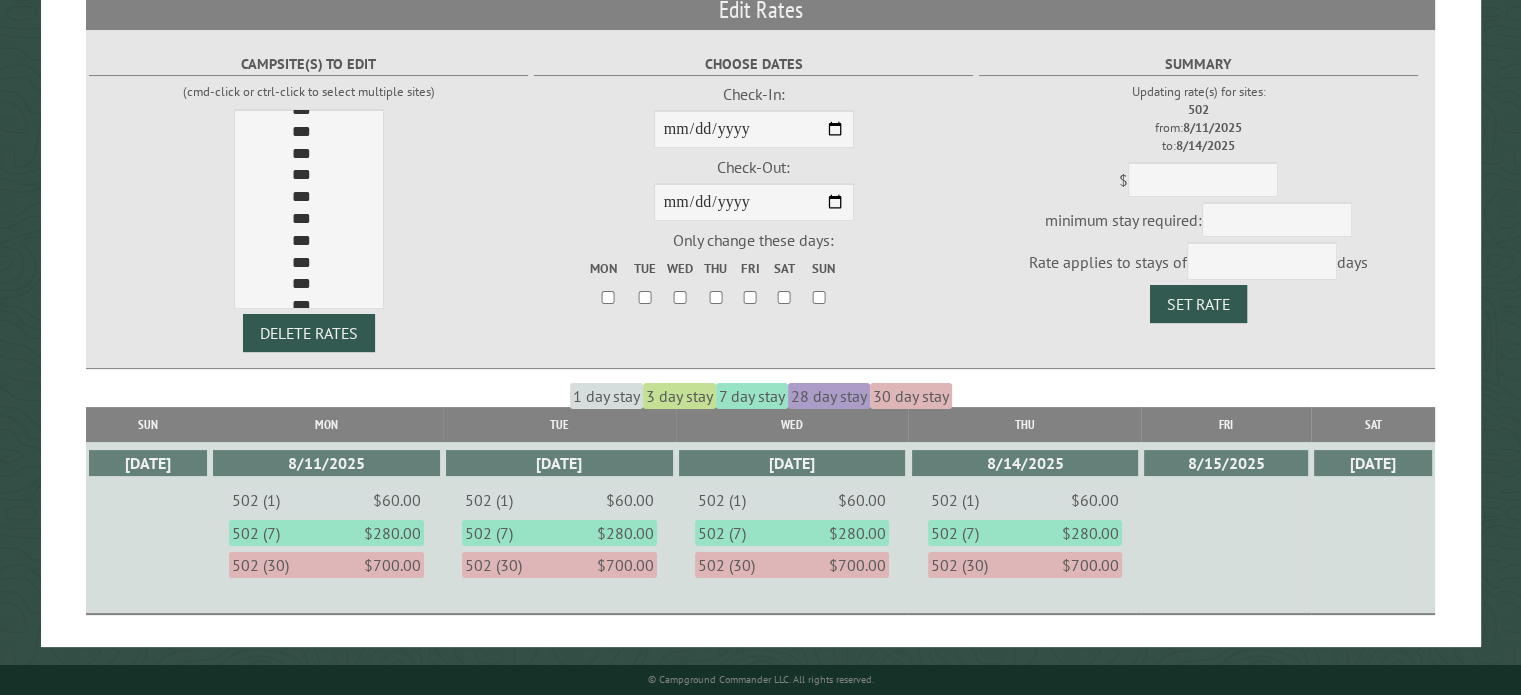 click on "3 day stay" at bounding box center [679, 396] 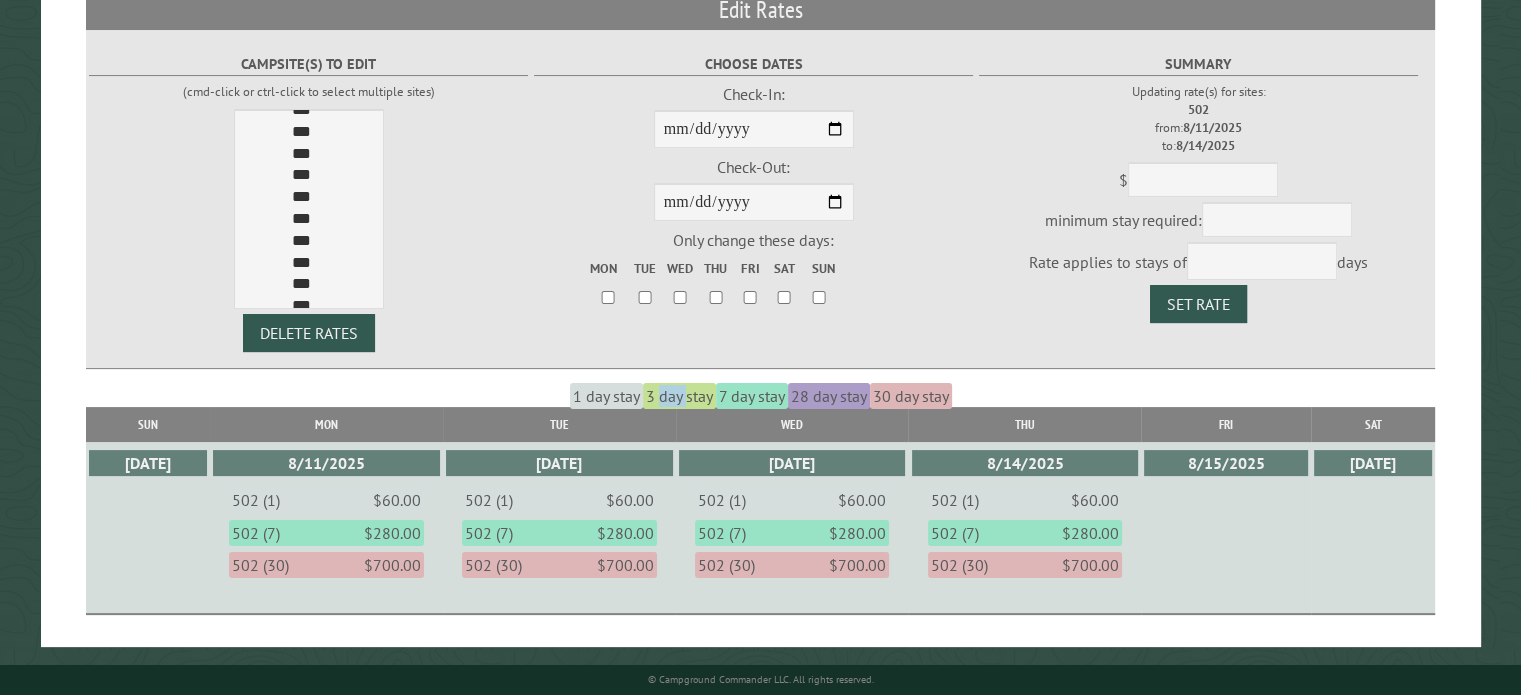 click on "3 day stay" at bounding box center (679, 396) 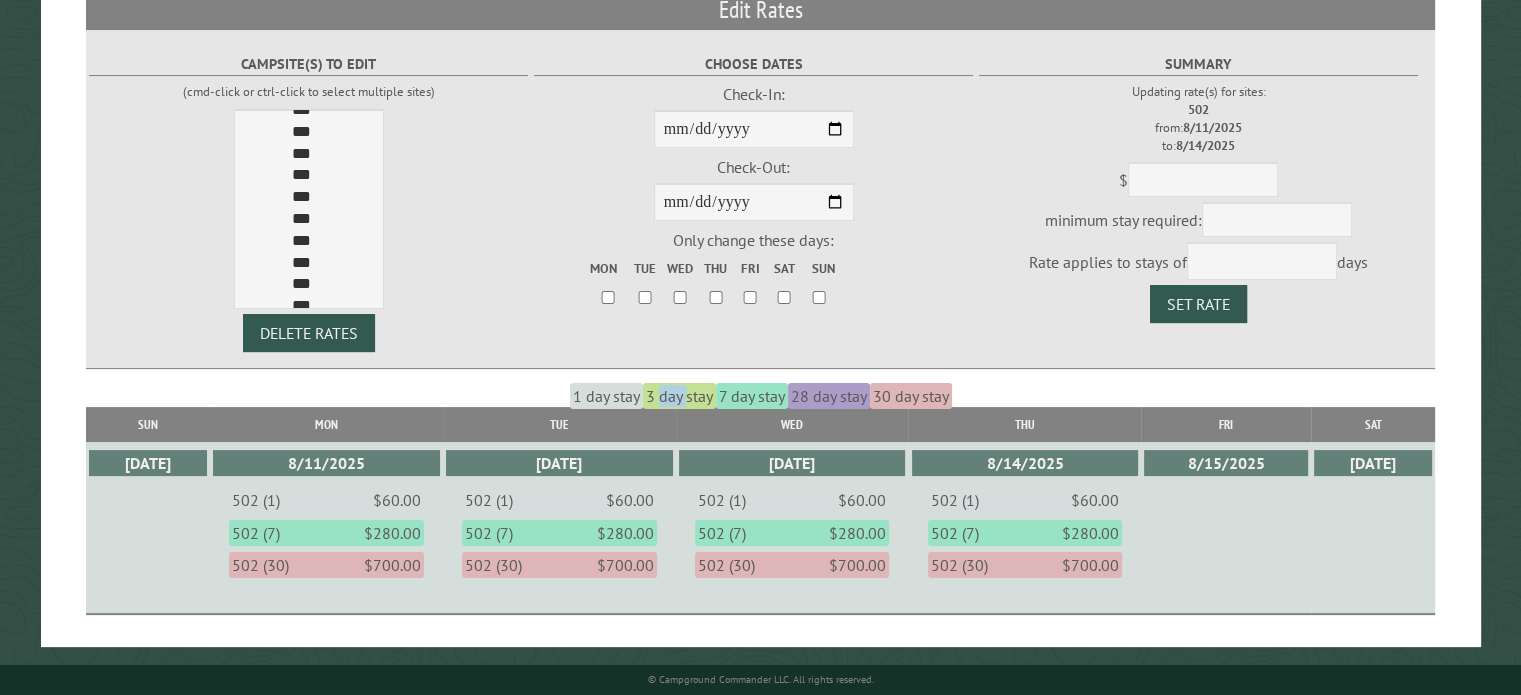click on "3 day stay" at bounding box center [679, 396] 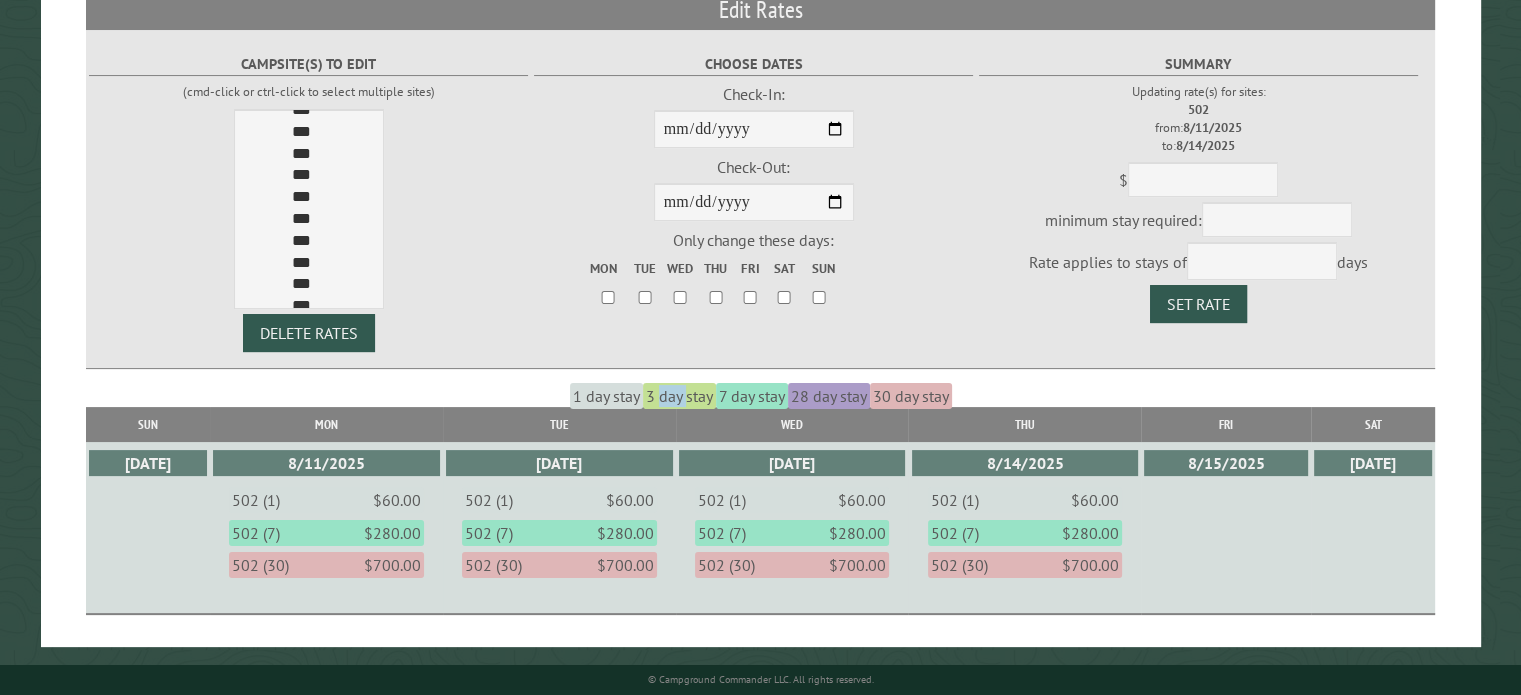 click on "3 day stay" at bounding box center [679, 396] 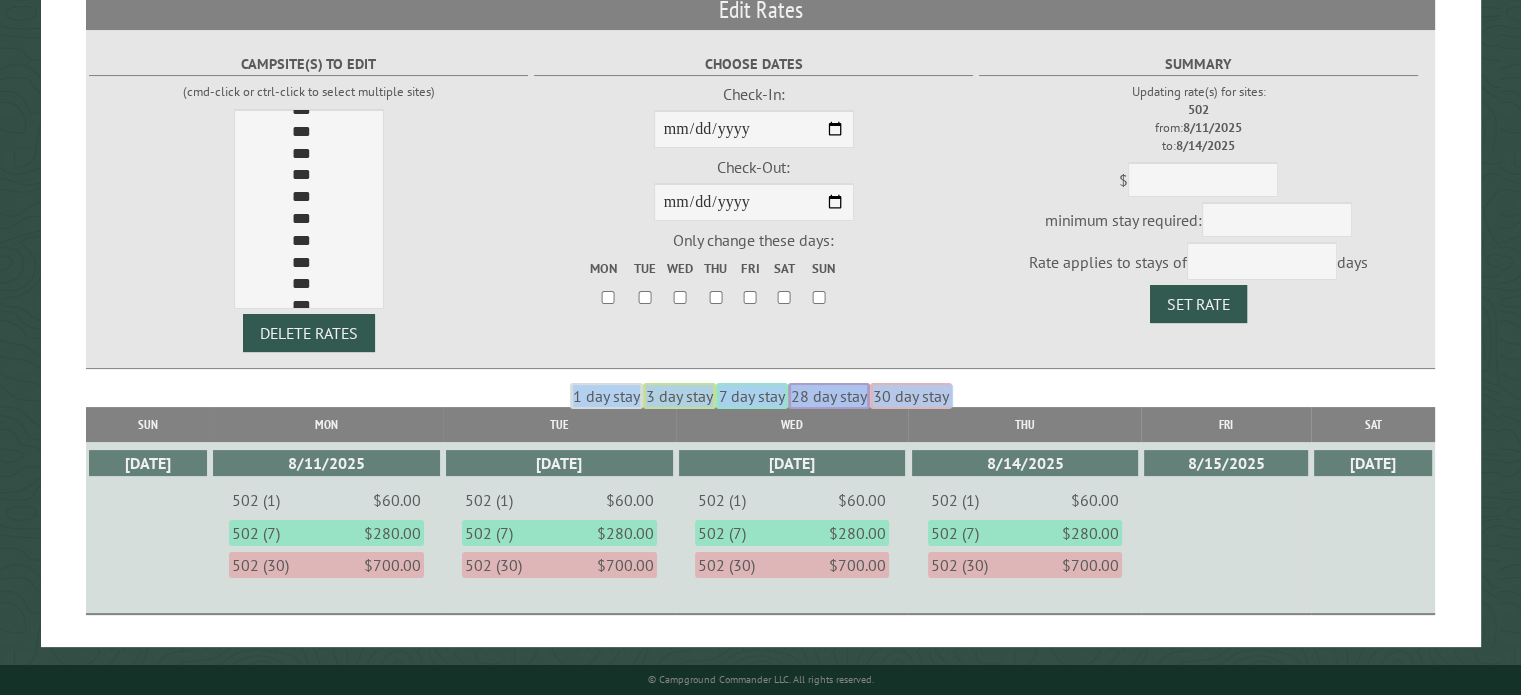 click on "3 day stay" at bounding box center [679, 396] 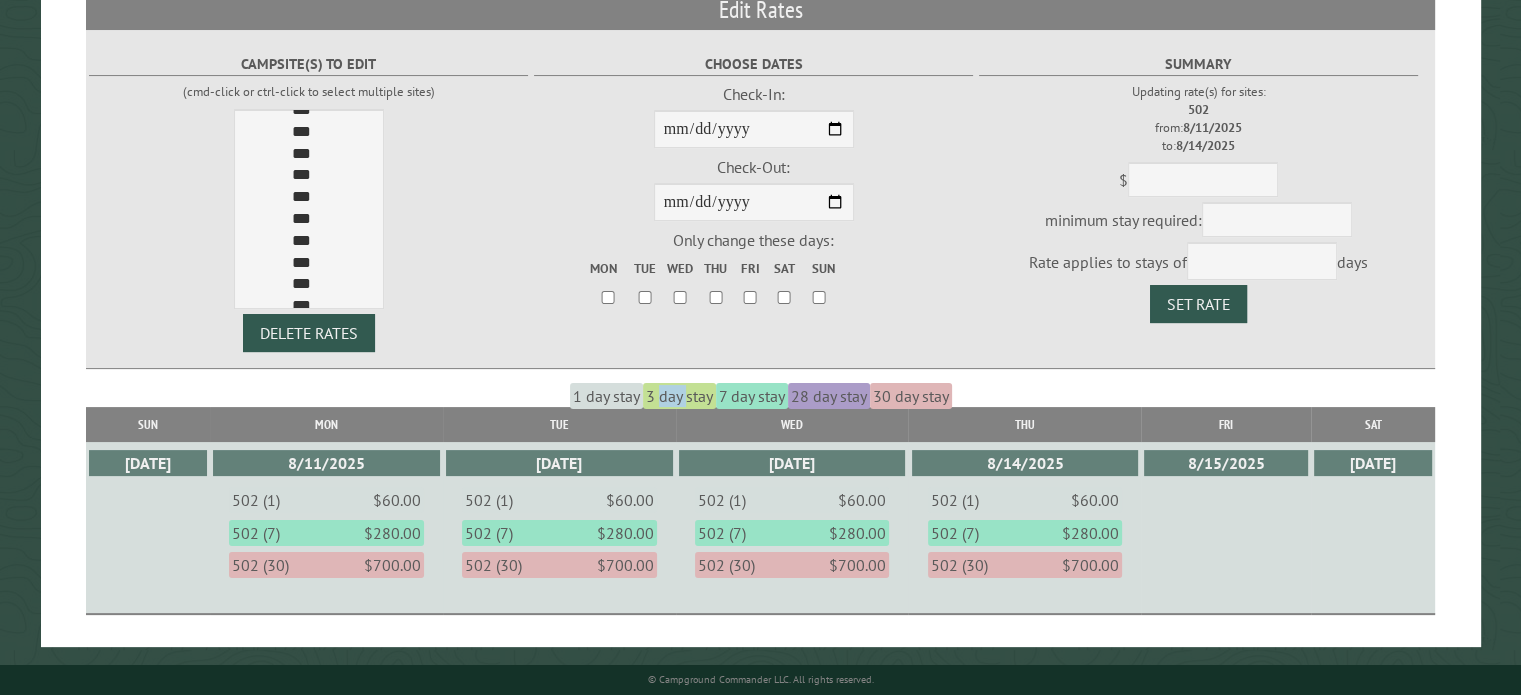click on "3 day stay" at bounding box center [679, 396] 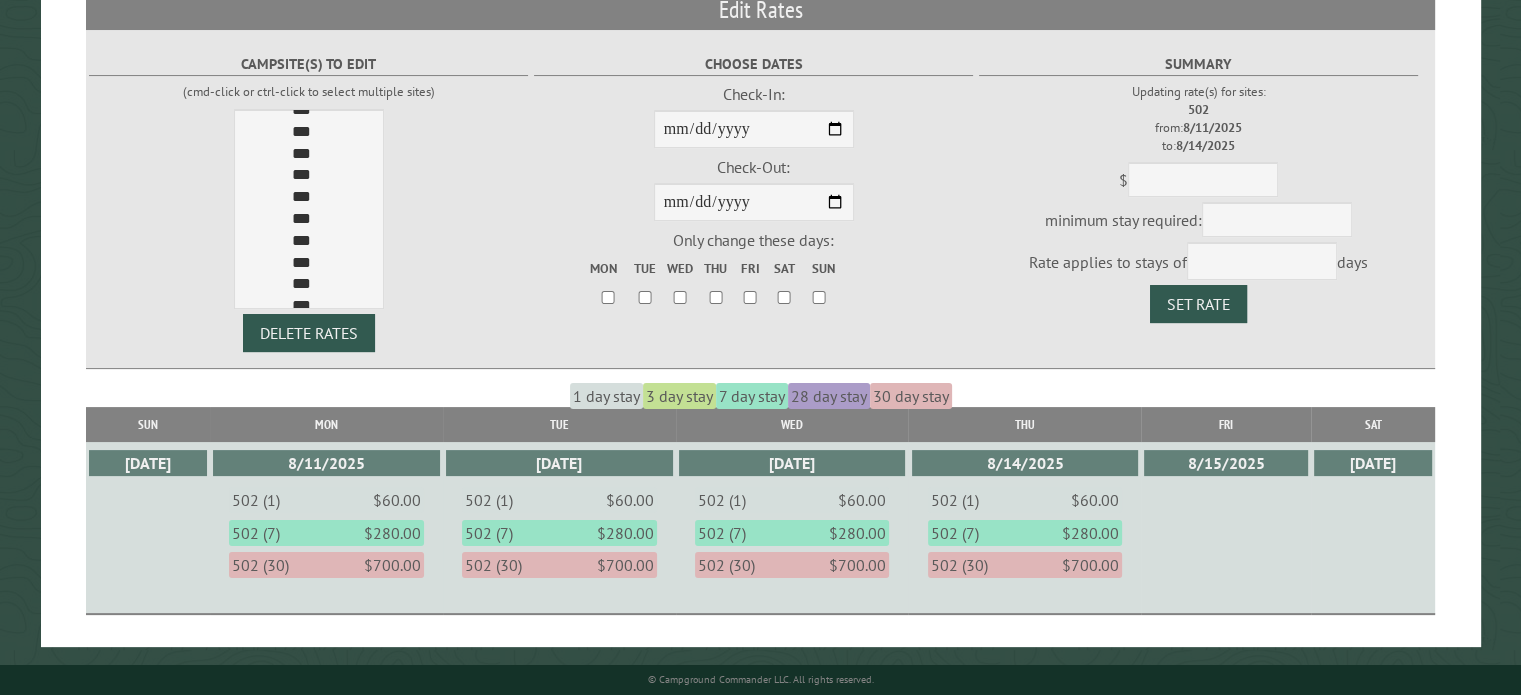 click on "Only change these days:
Mon
Tue
Wed
Thu
Fri
Sat
Sun" at bounding box center [753, 271] 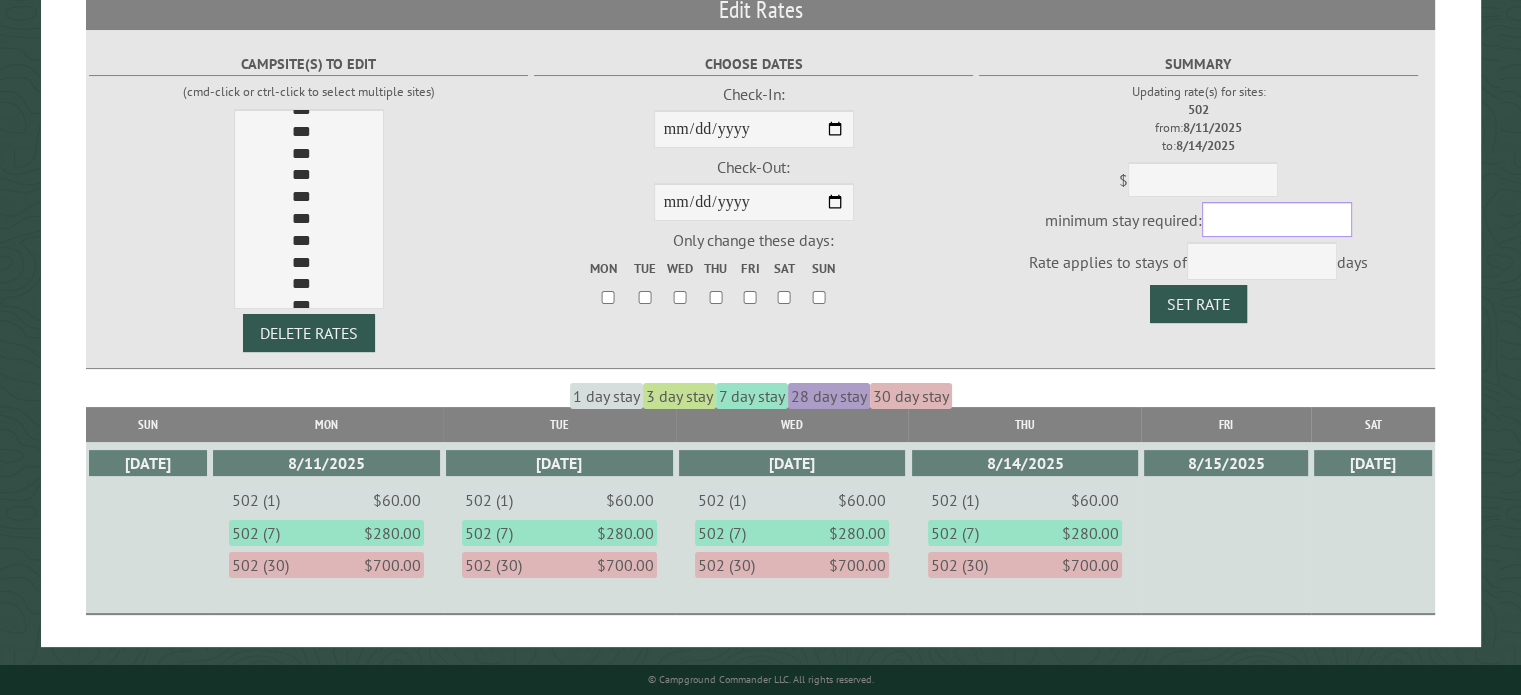 click at bounding box center (1277, 219) 